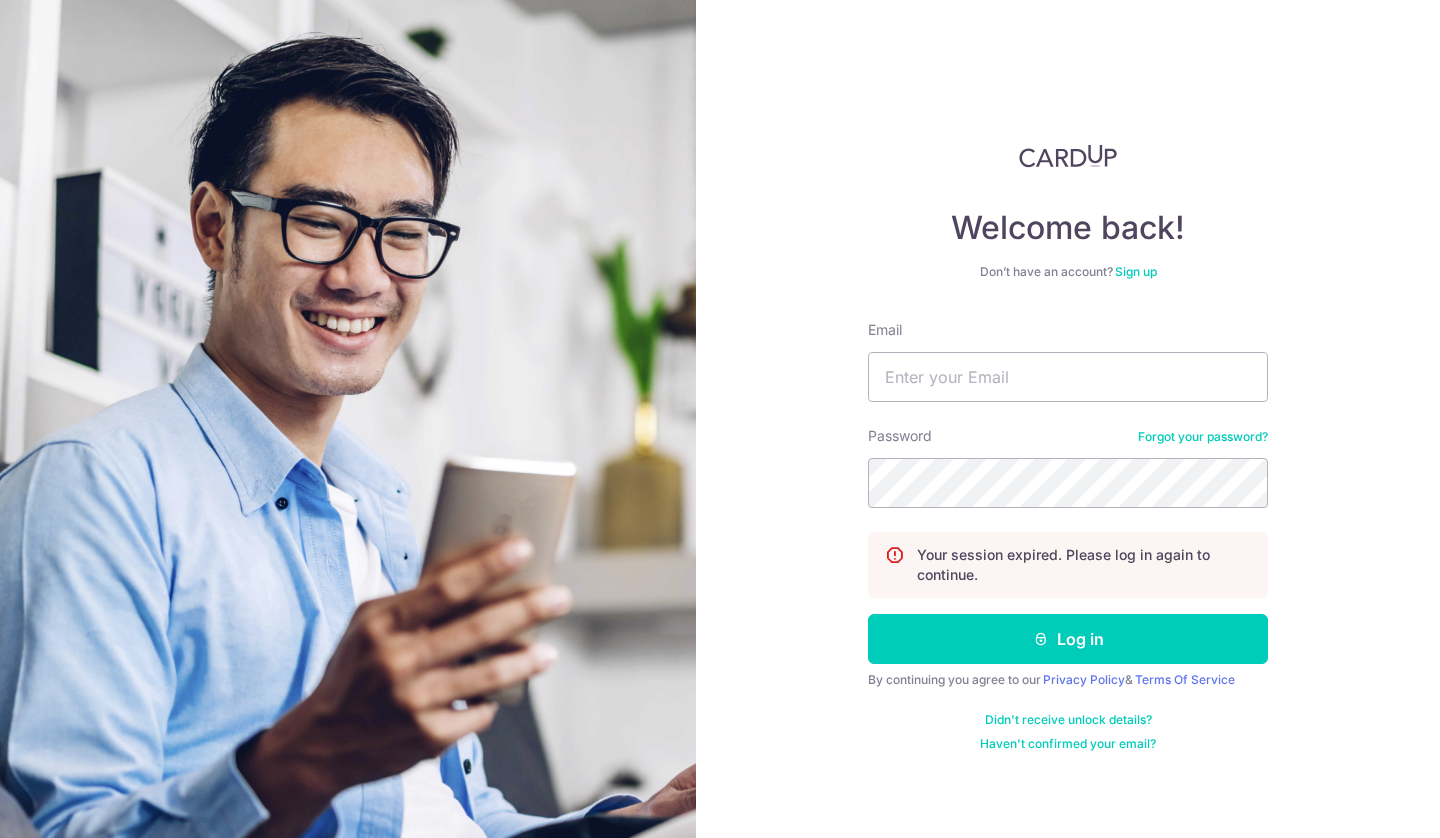 scroll, scrollTop: 0, scrollLeft: 0, axis: both 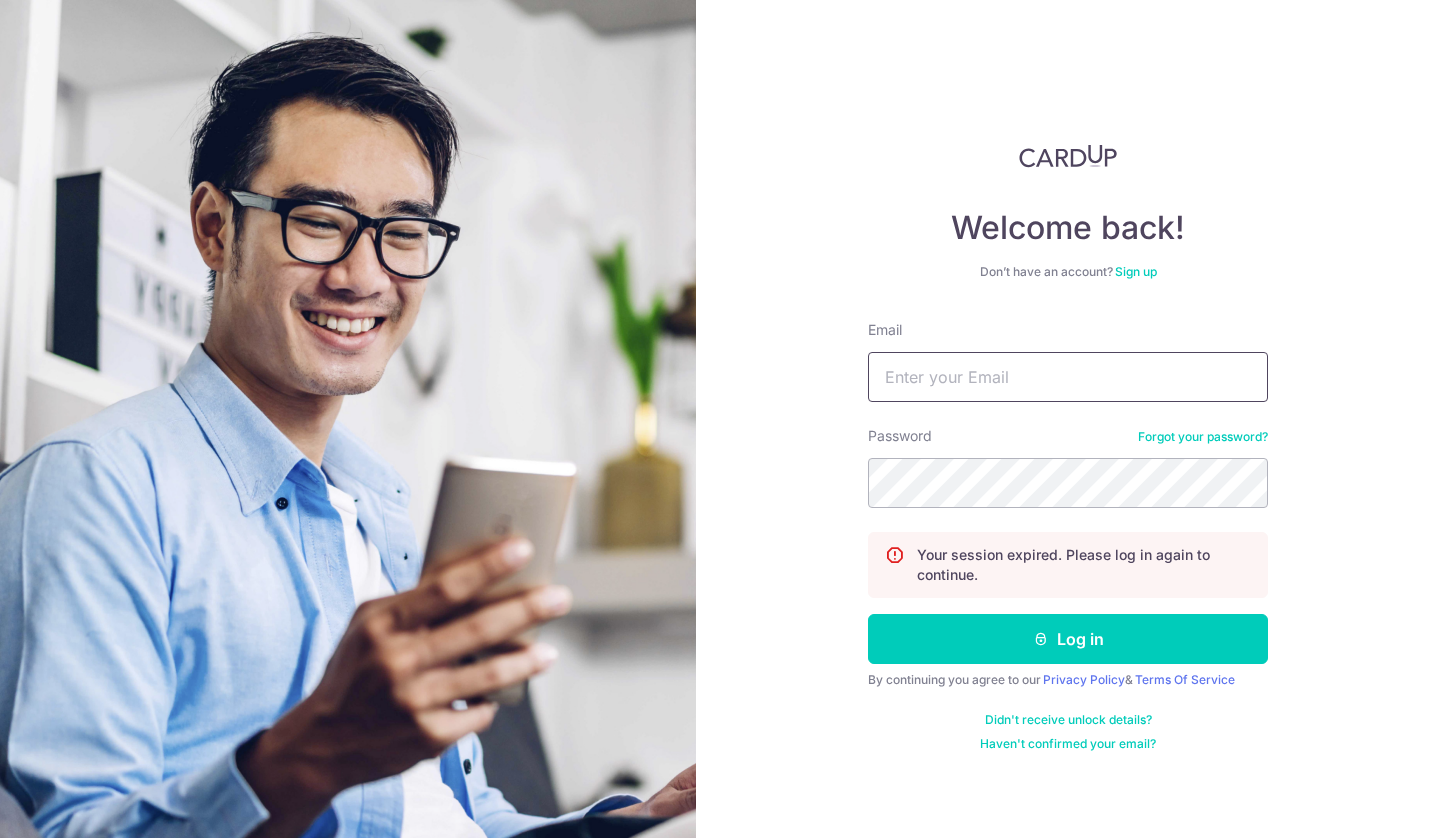 click on "Email" at bounding box center (1068, 377) 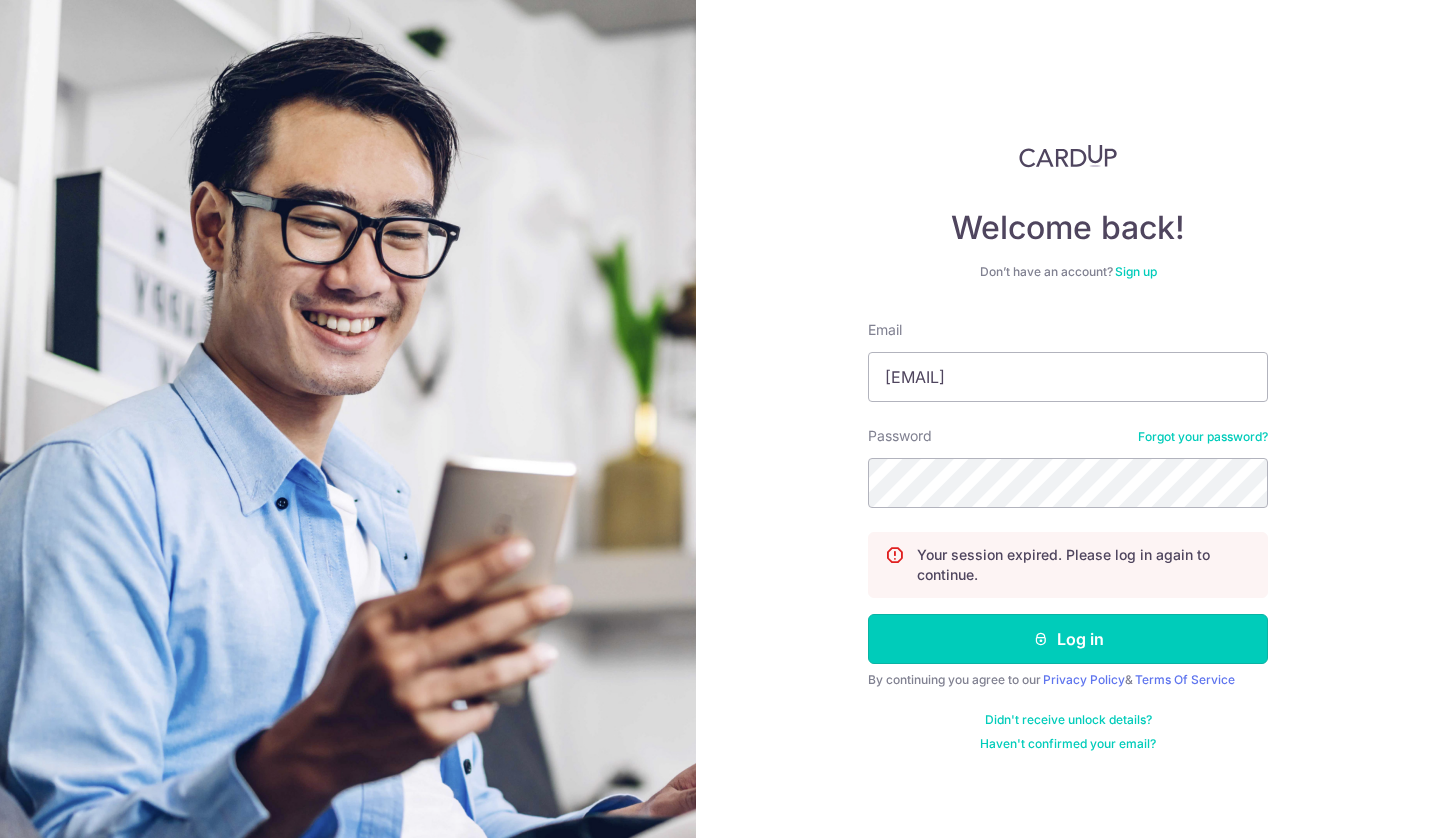 click on "Log in" at bounding box center (1068, 639) 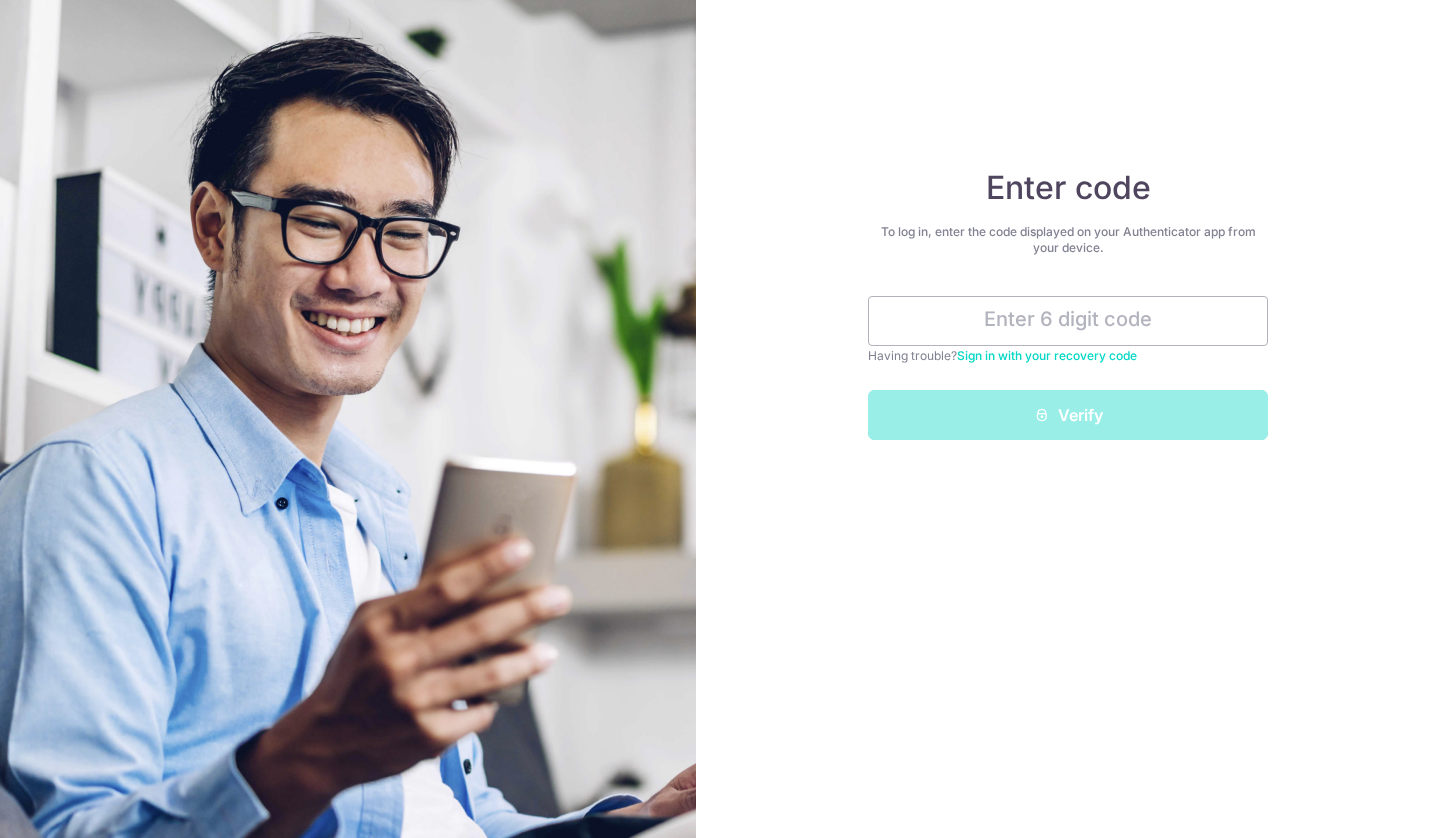 scroll, scrollTop: 0, scrollLeft: 0, axis: both 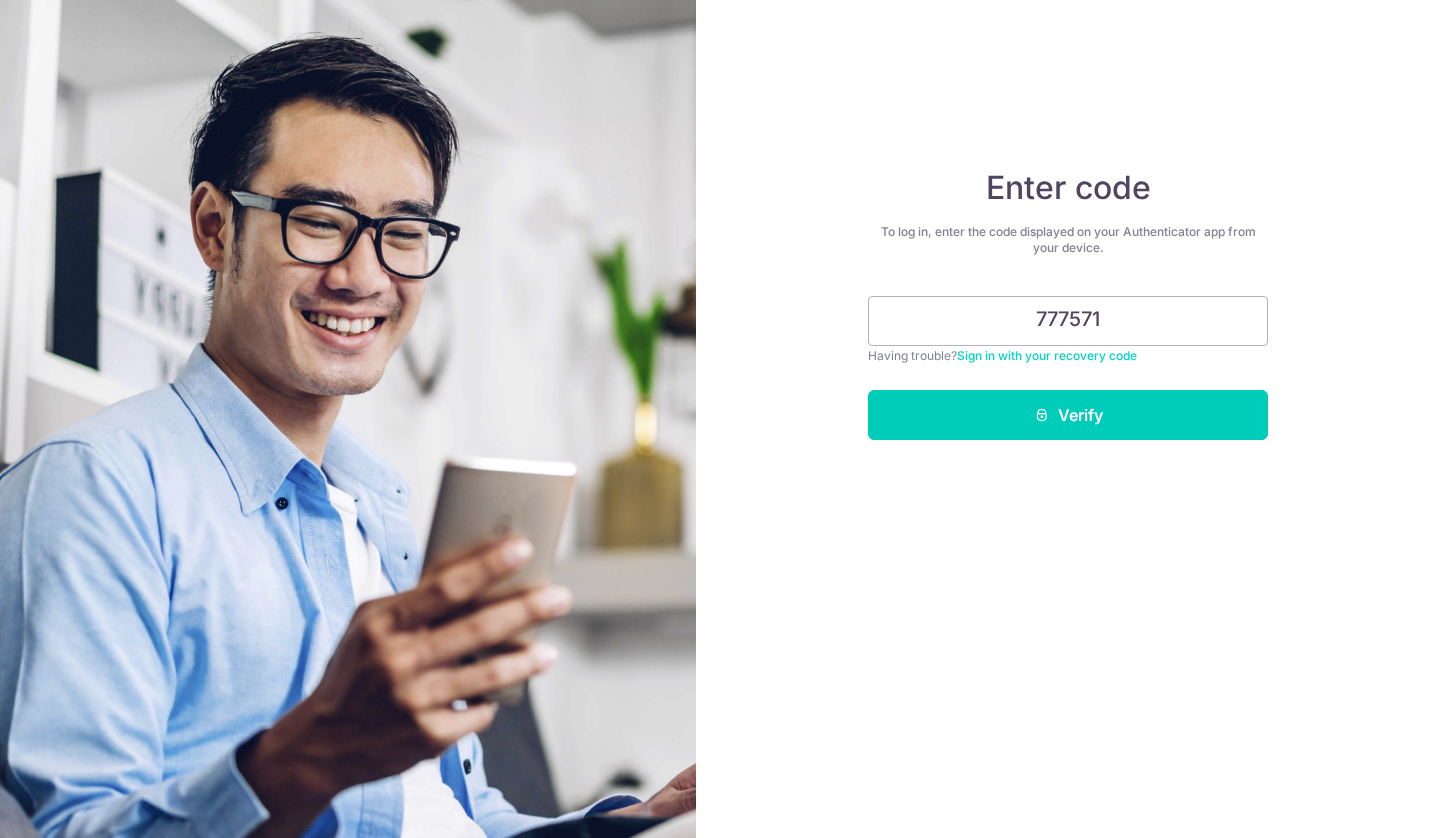 type on "777571" 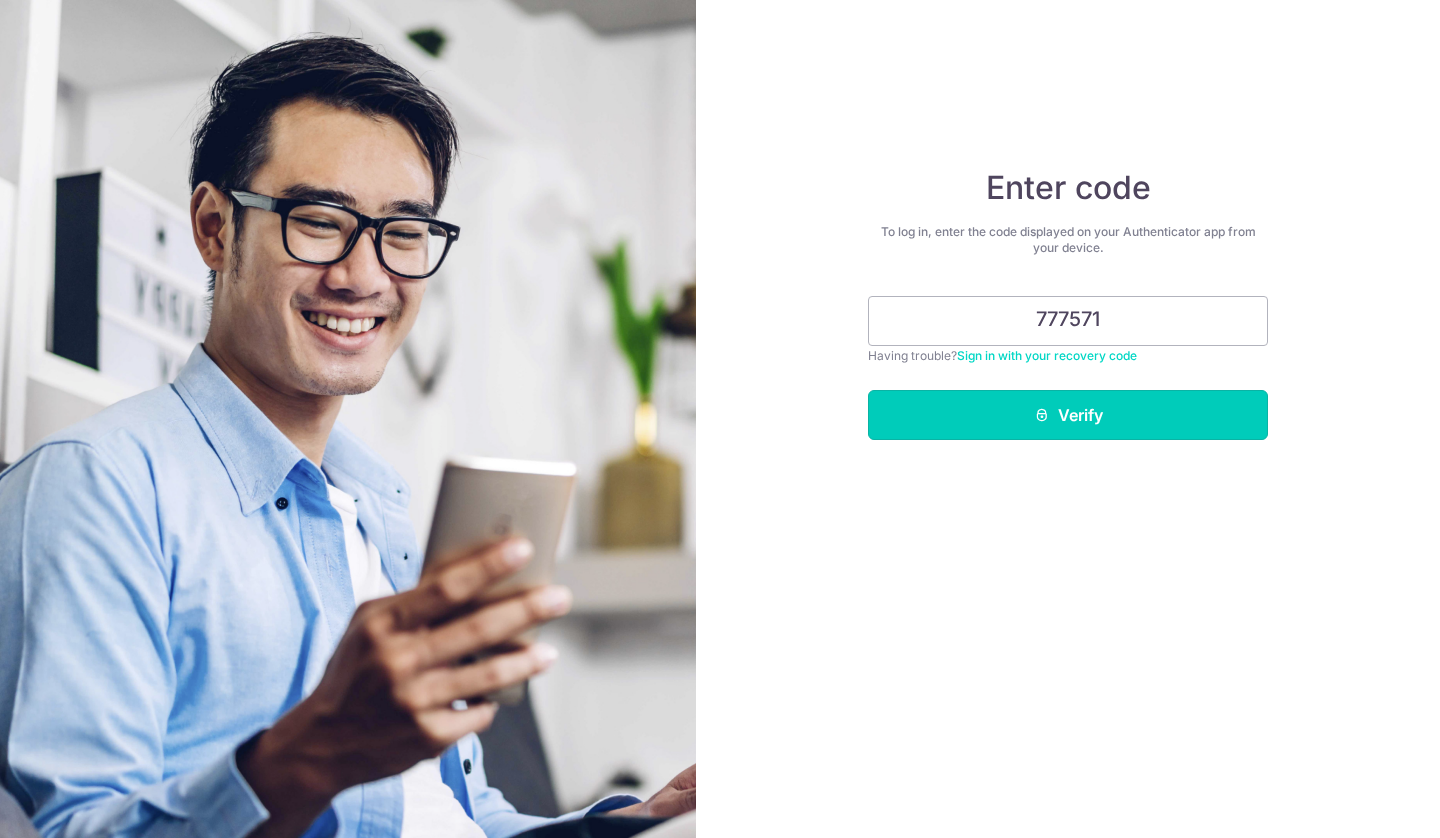 click on "Verify" at bounding box center (1068, 415) 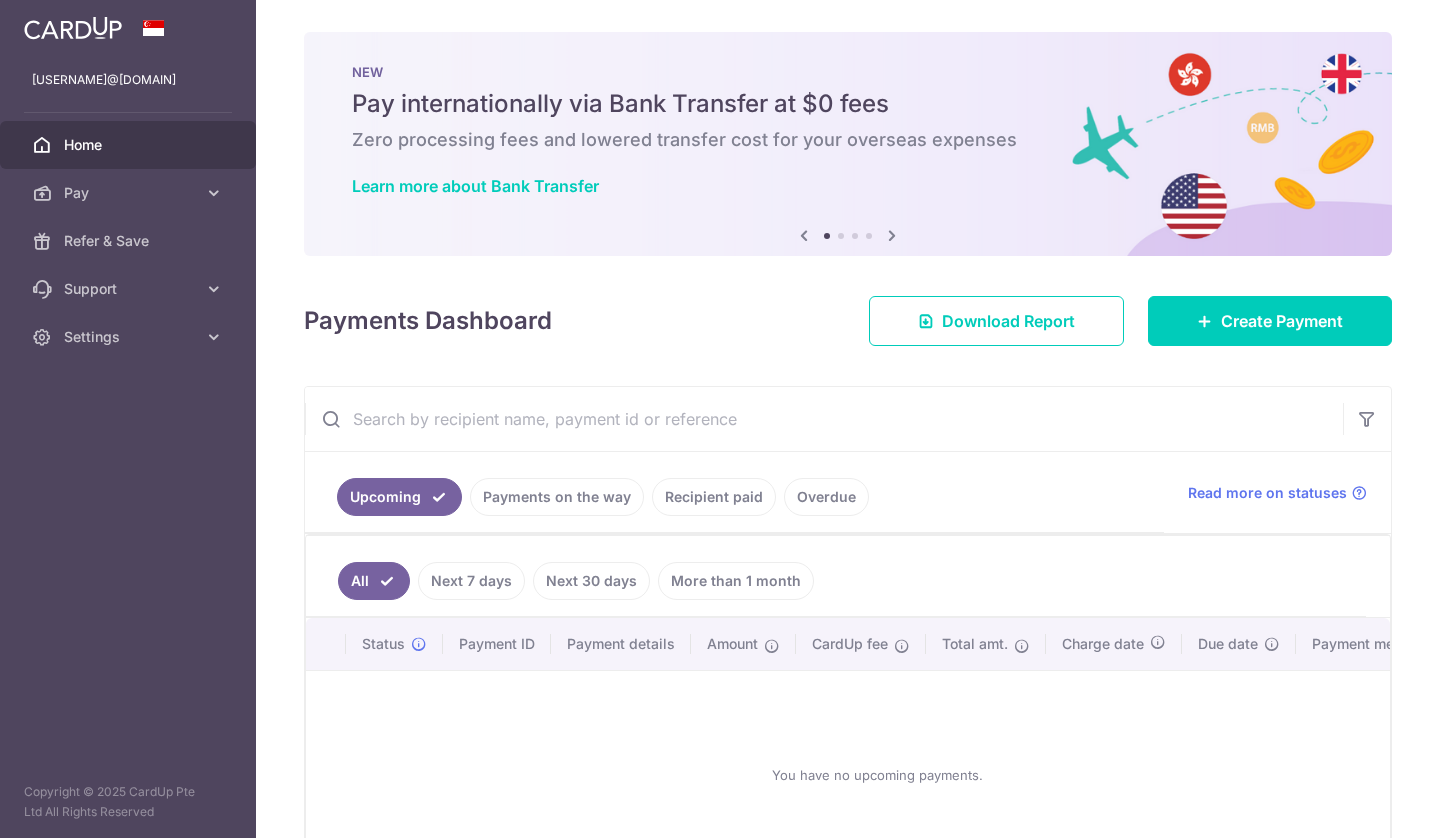 scroll, scrollTop: 0, scrollLeft: 0, axis: both 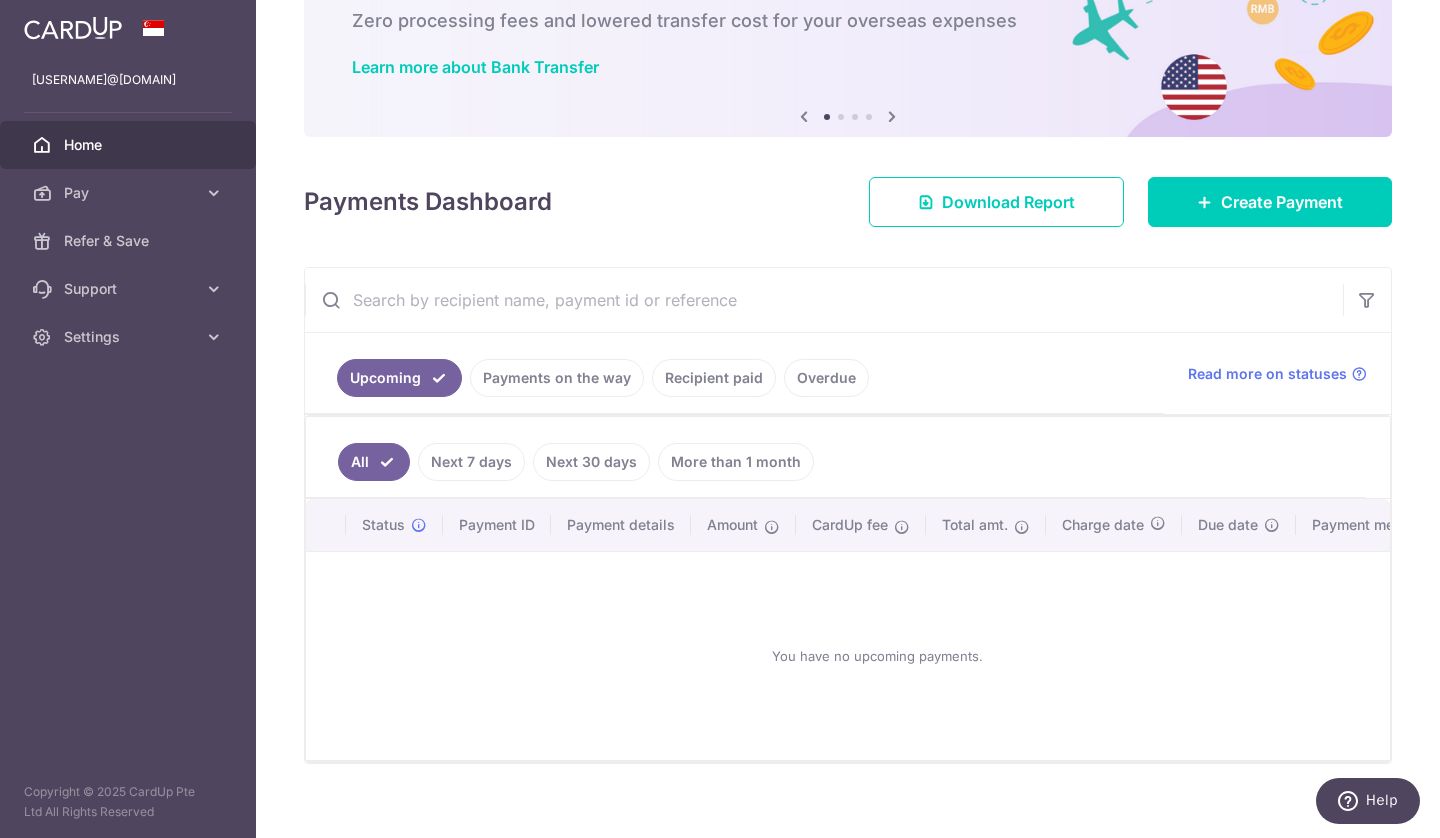 click at bounding box center [214, 193] 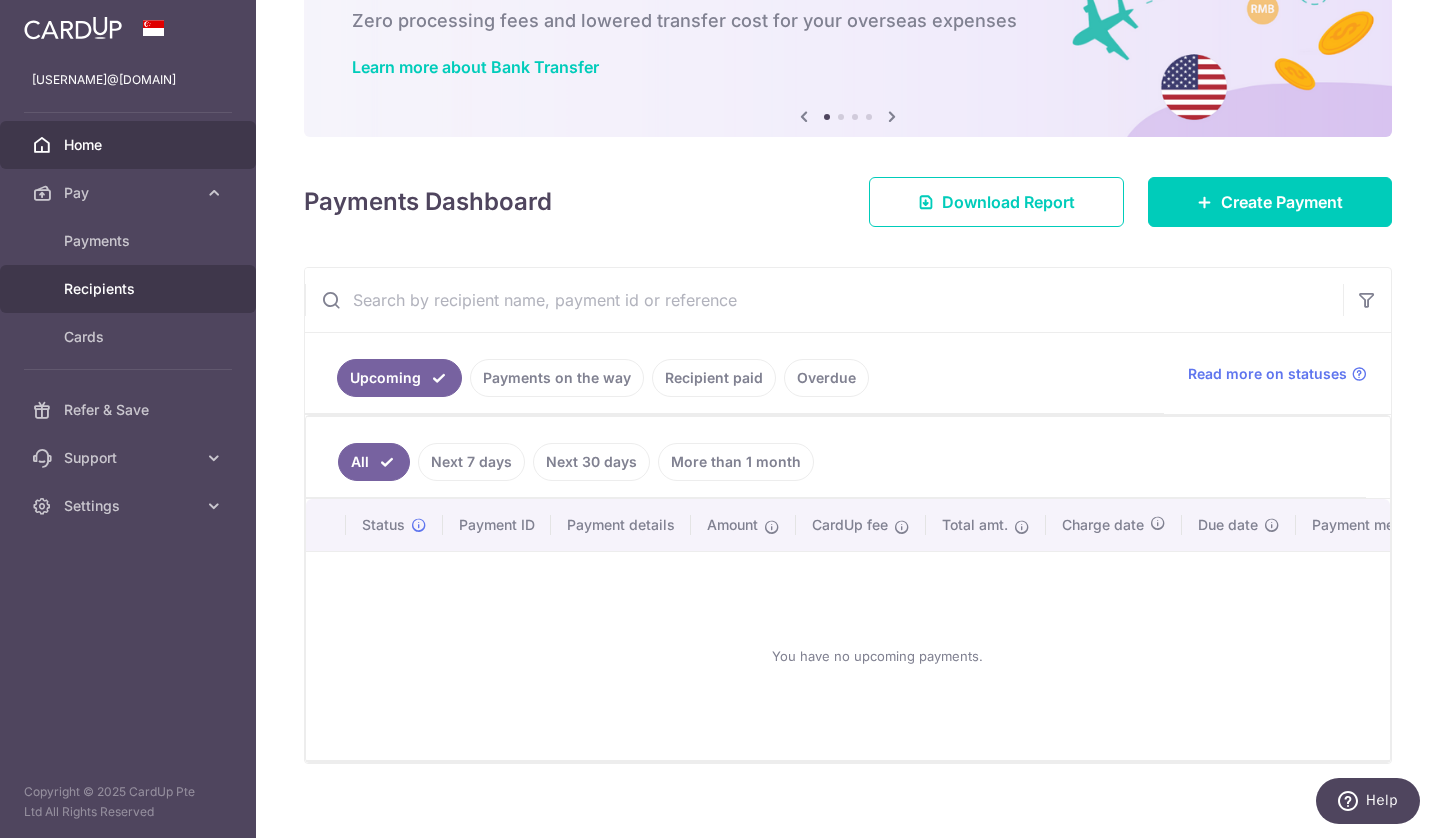 click on "Recipients" at bounding box center [130, 289] 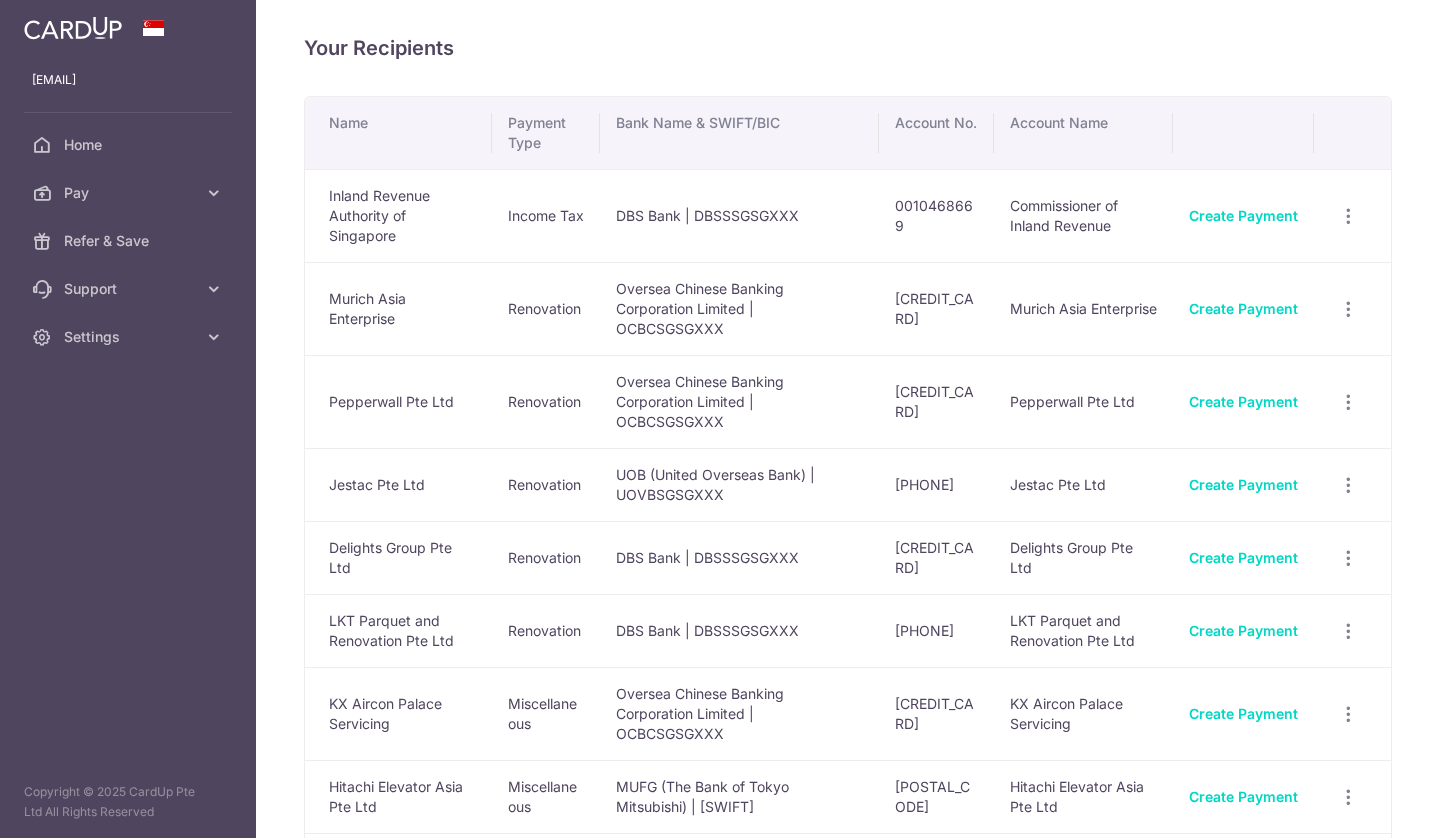 scroll, scrollTop: 0, scrollLeft: 0, axis: both 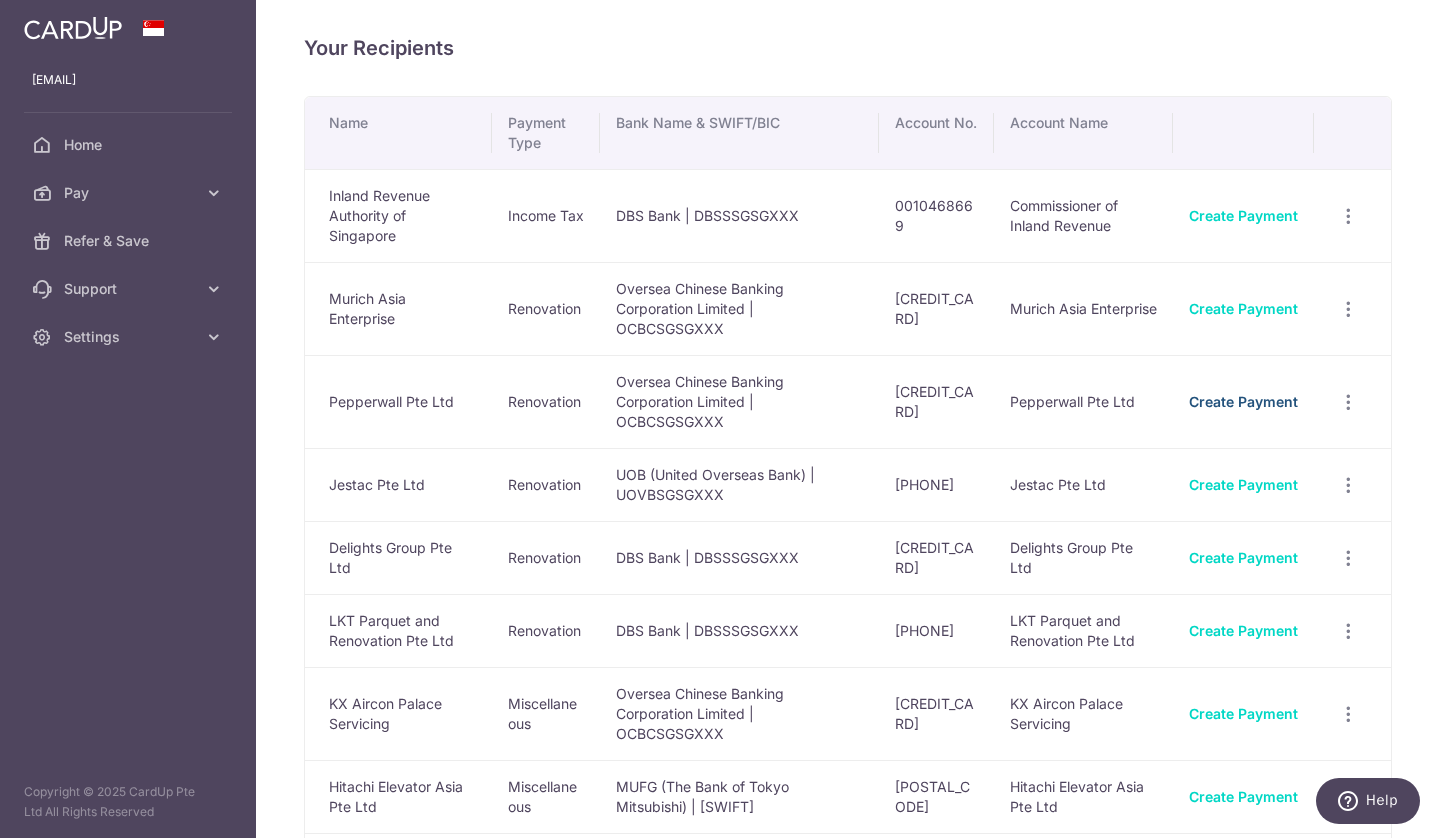 click on "Create Payment" at bounding box center [1243, 401] 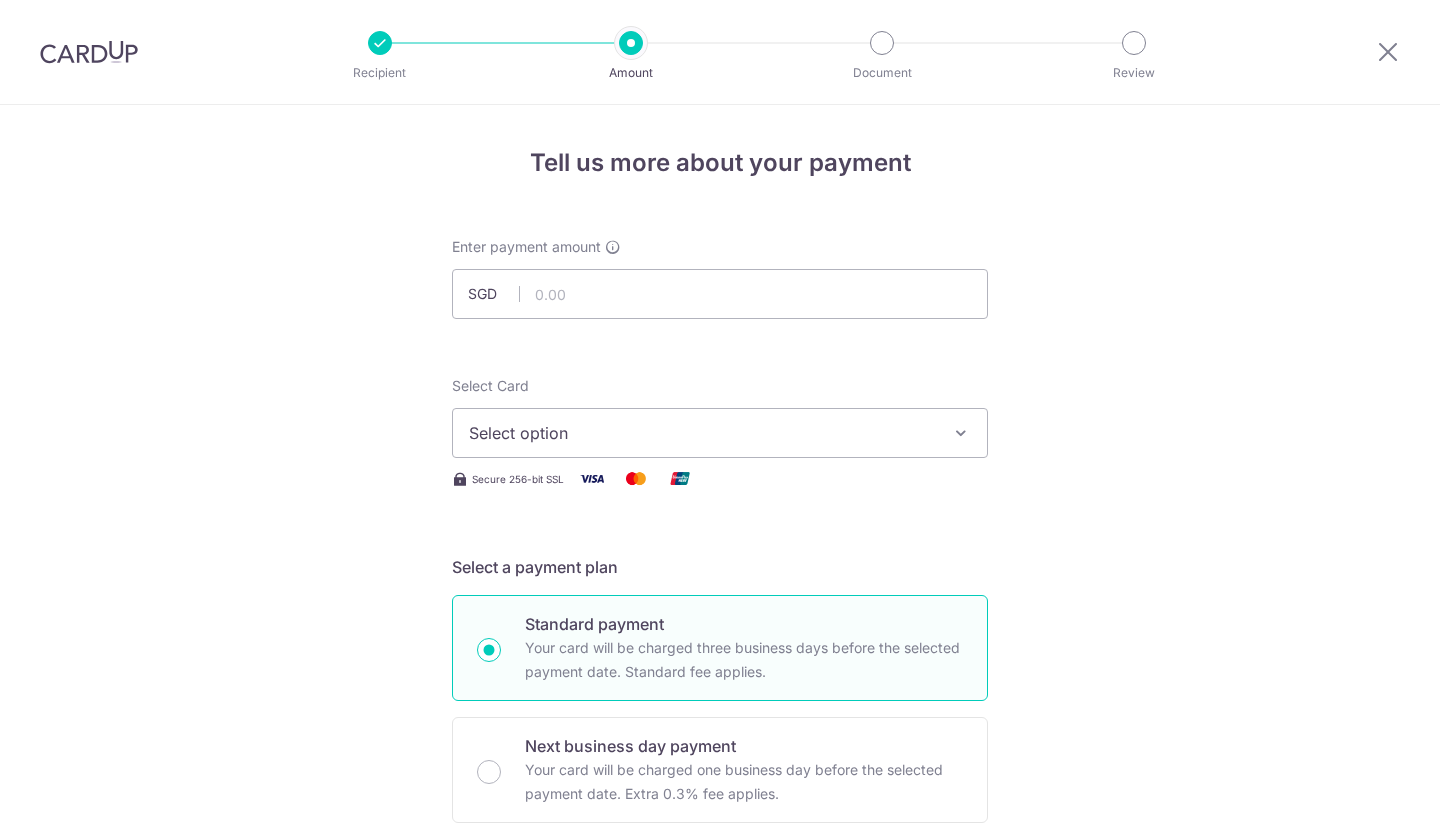 scroll, scrollTop: 0, scrollLeft: 0, axis: both 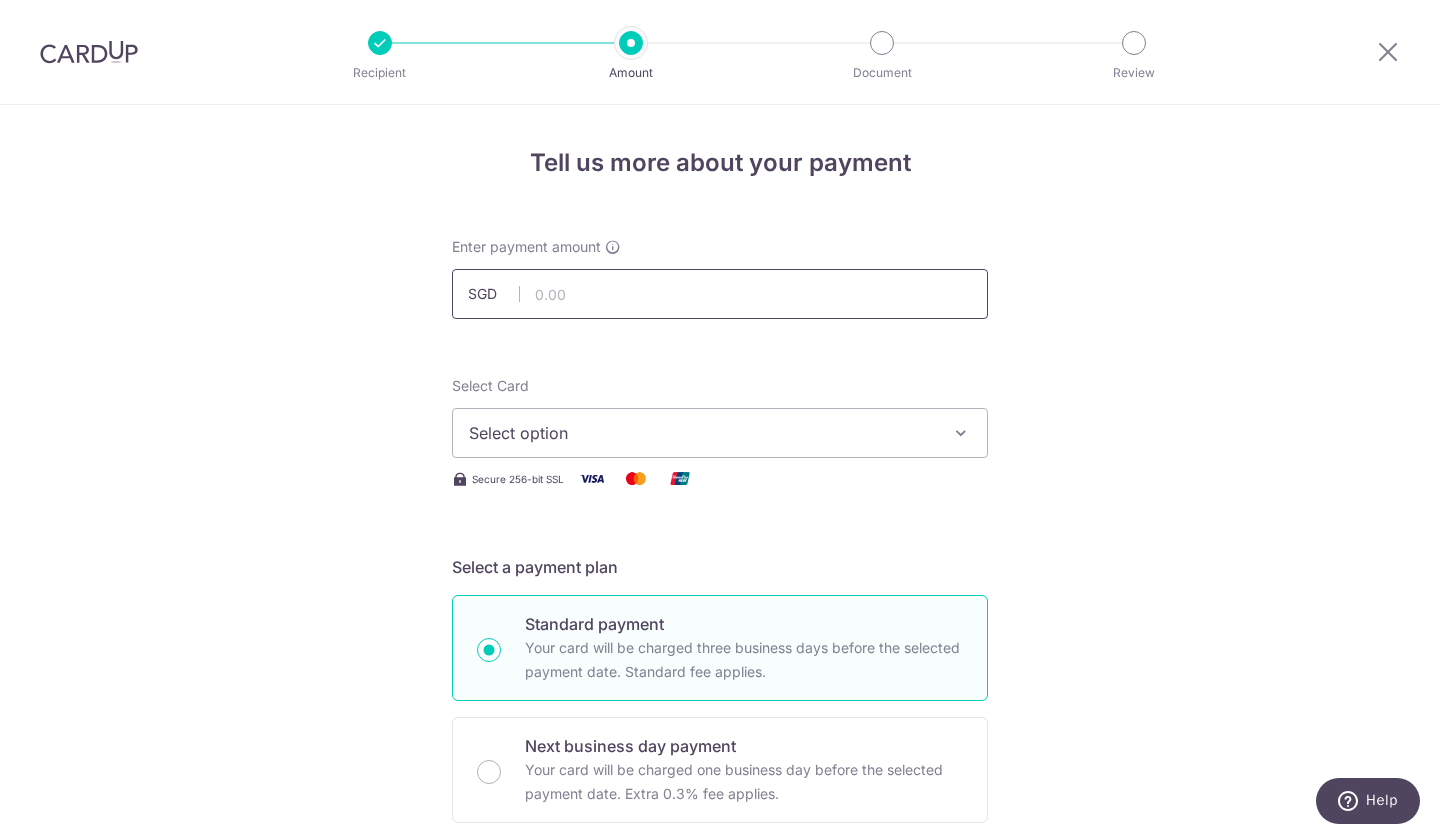 click at bounding box center [720, 294] 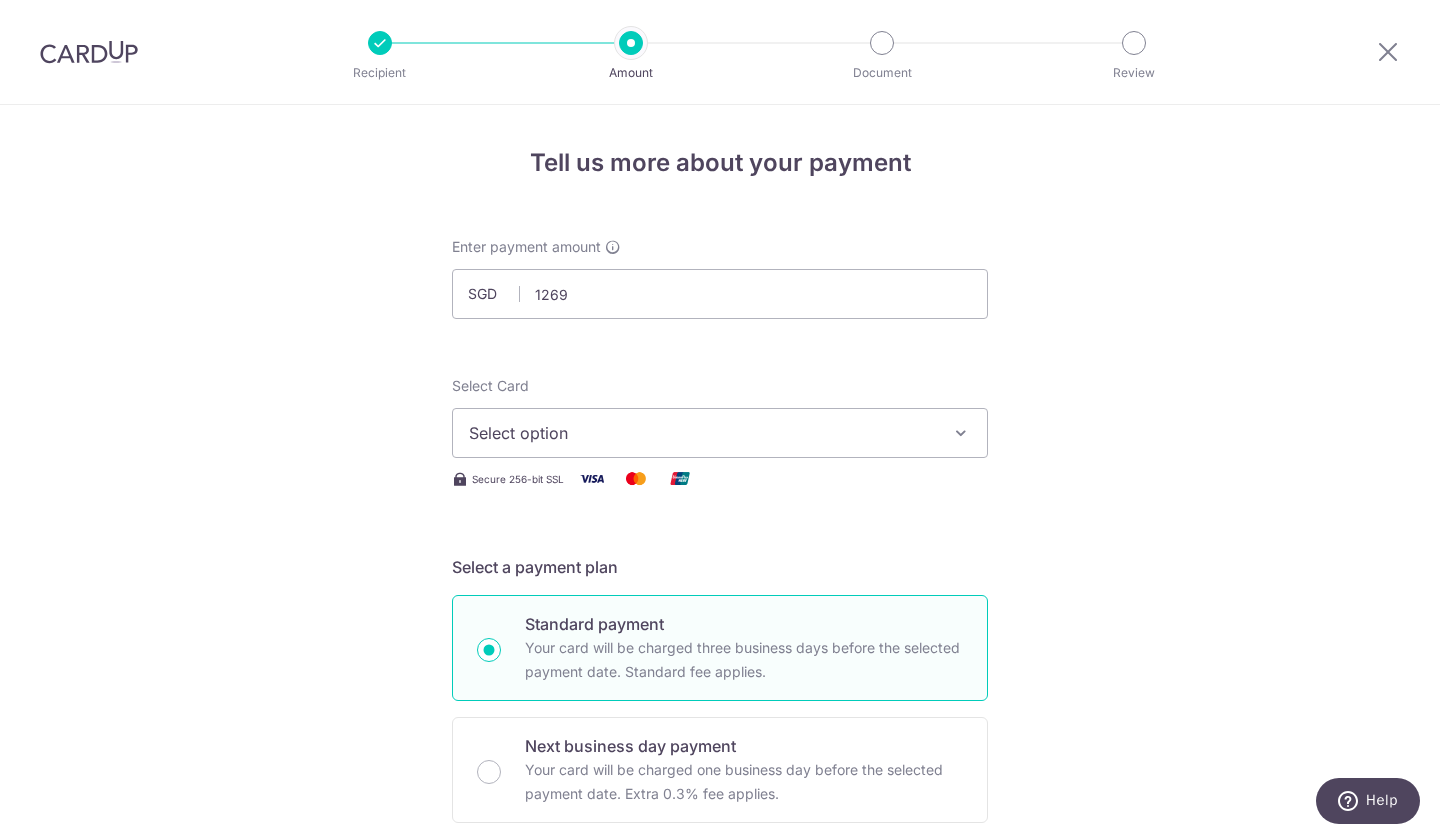 type on "1,269.00" 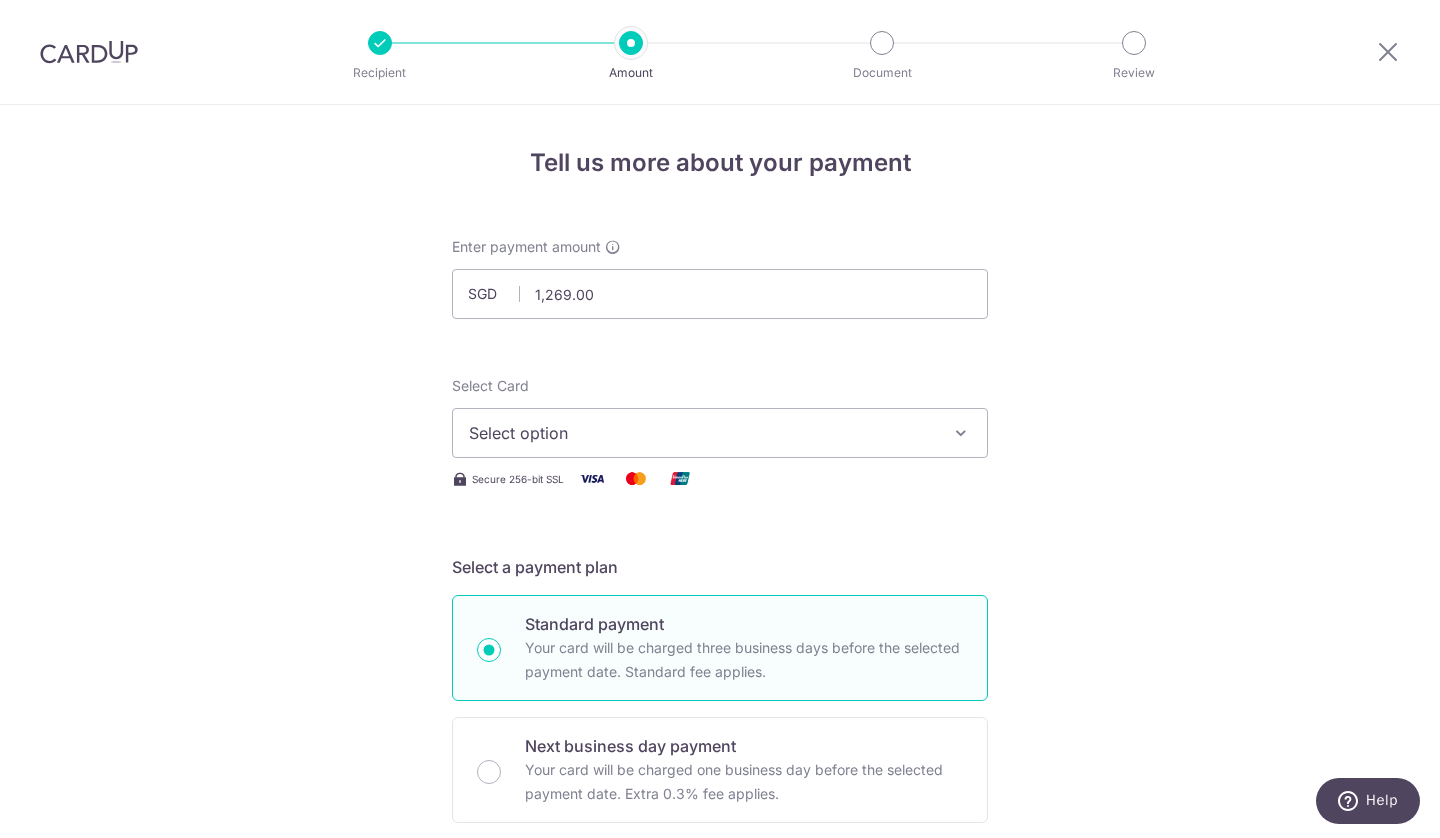 type 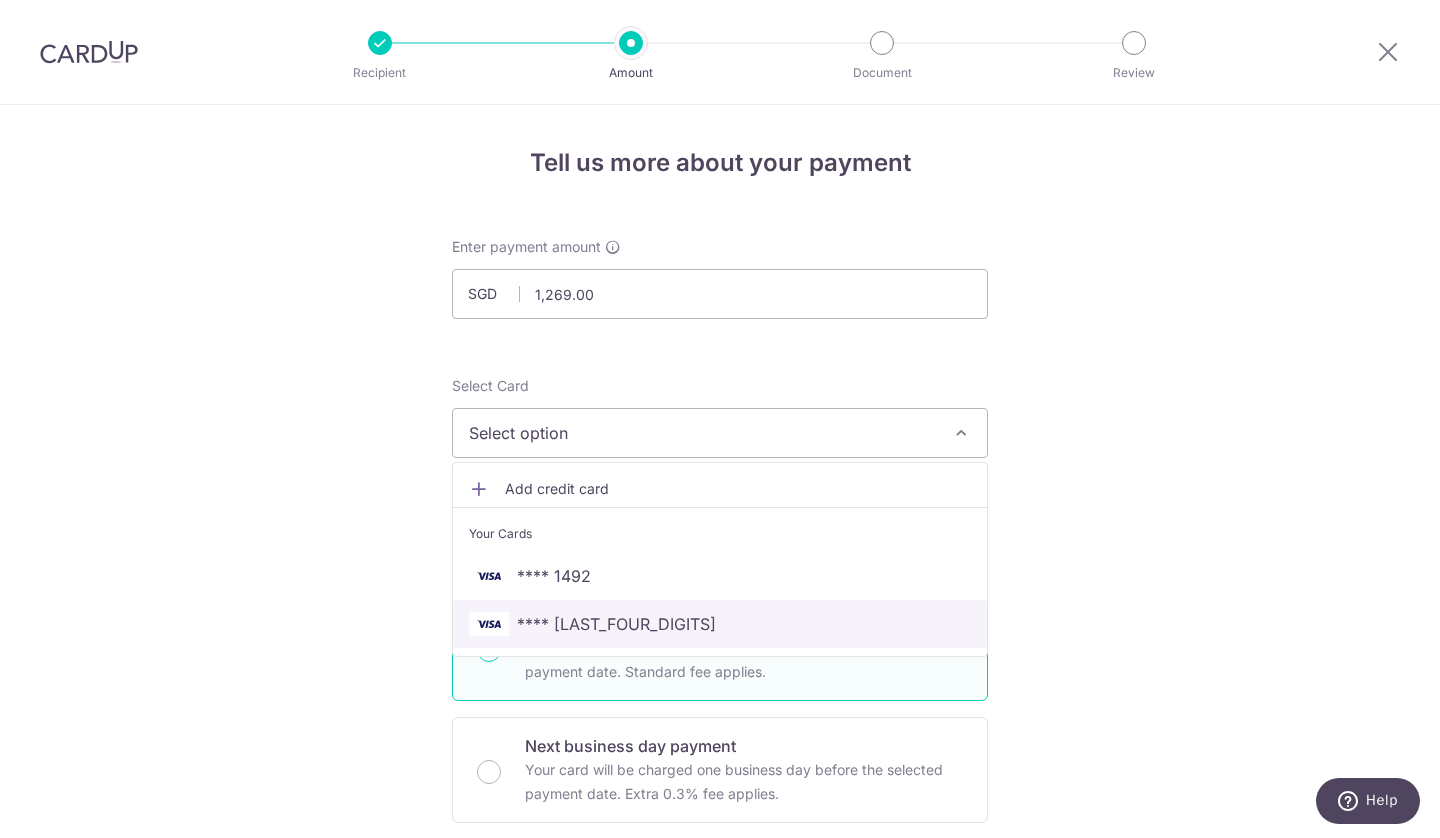 click on "**** 9459" at bounding box center (720, 624) 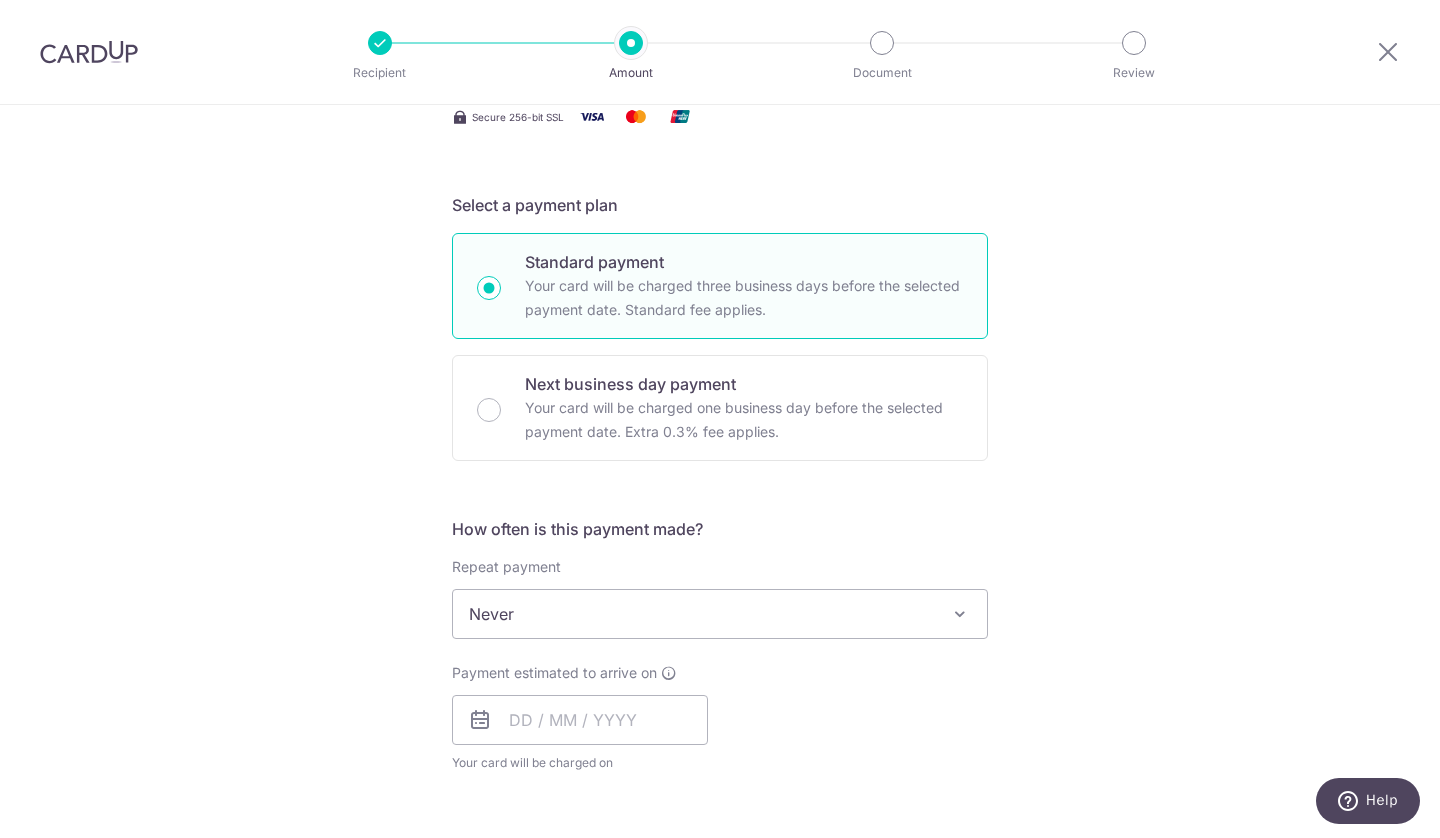 scroll, scrollTop: 363, scrollLeft: 0, axis: vertical 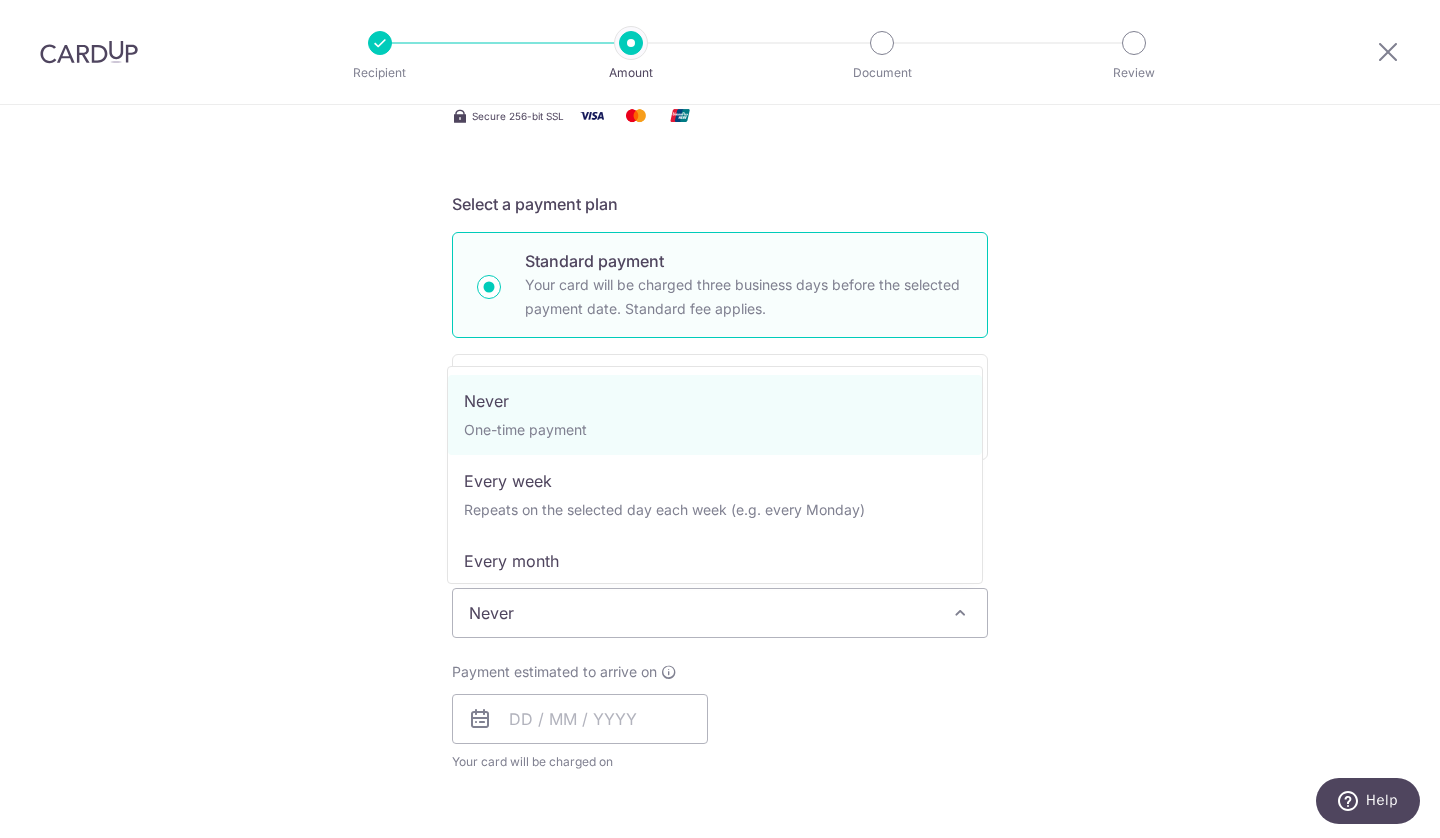 click at bounding box center [960, 613] 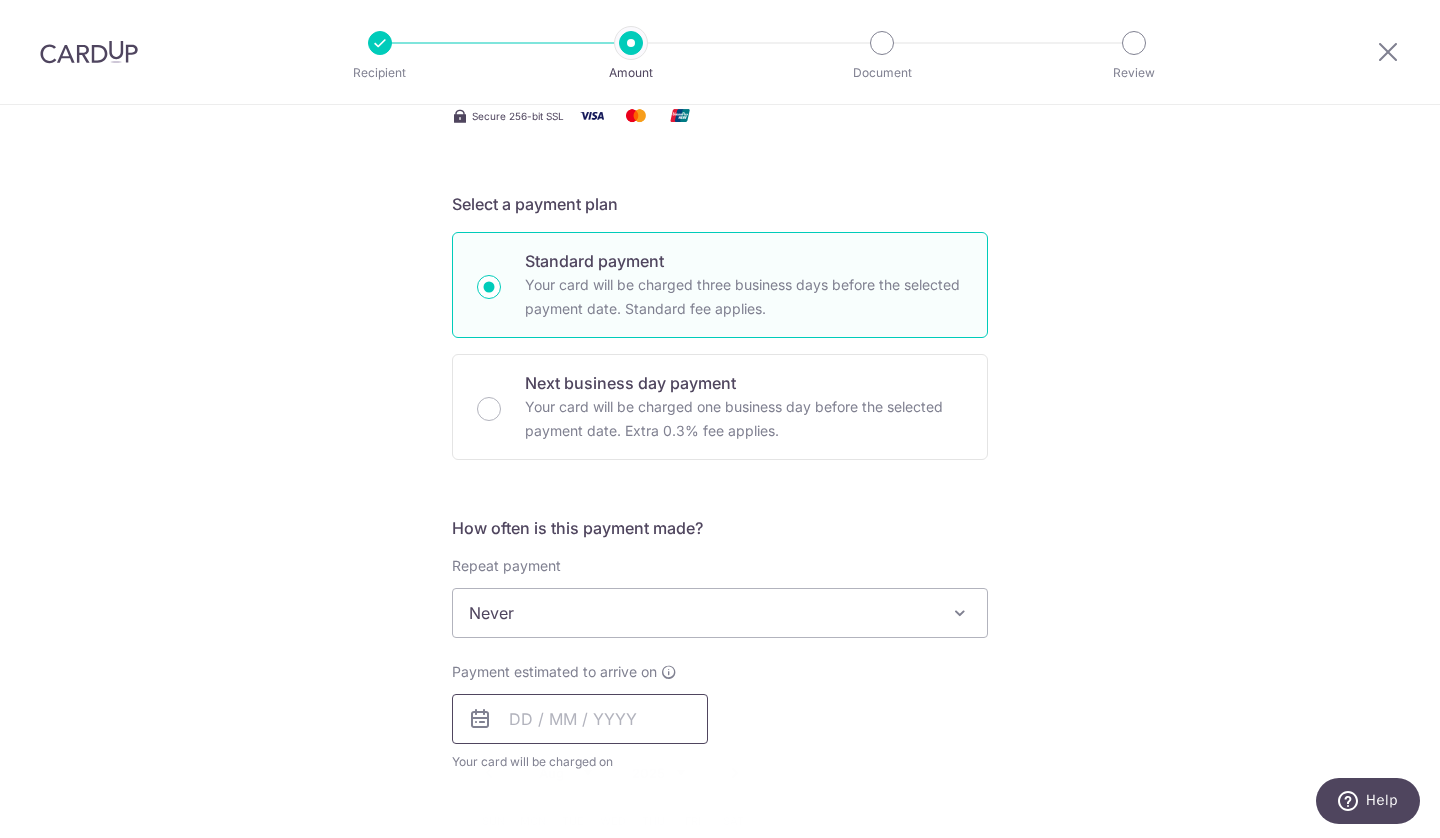 click at bounding box center (580, 719) 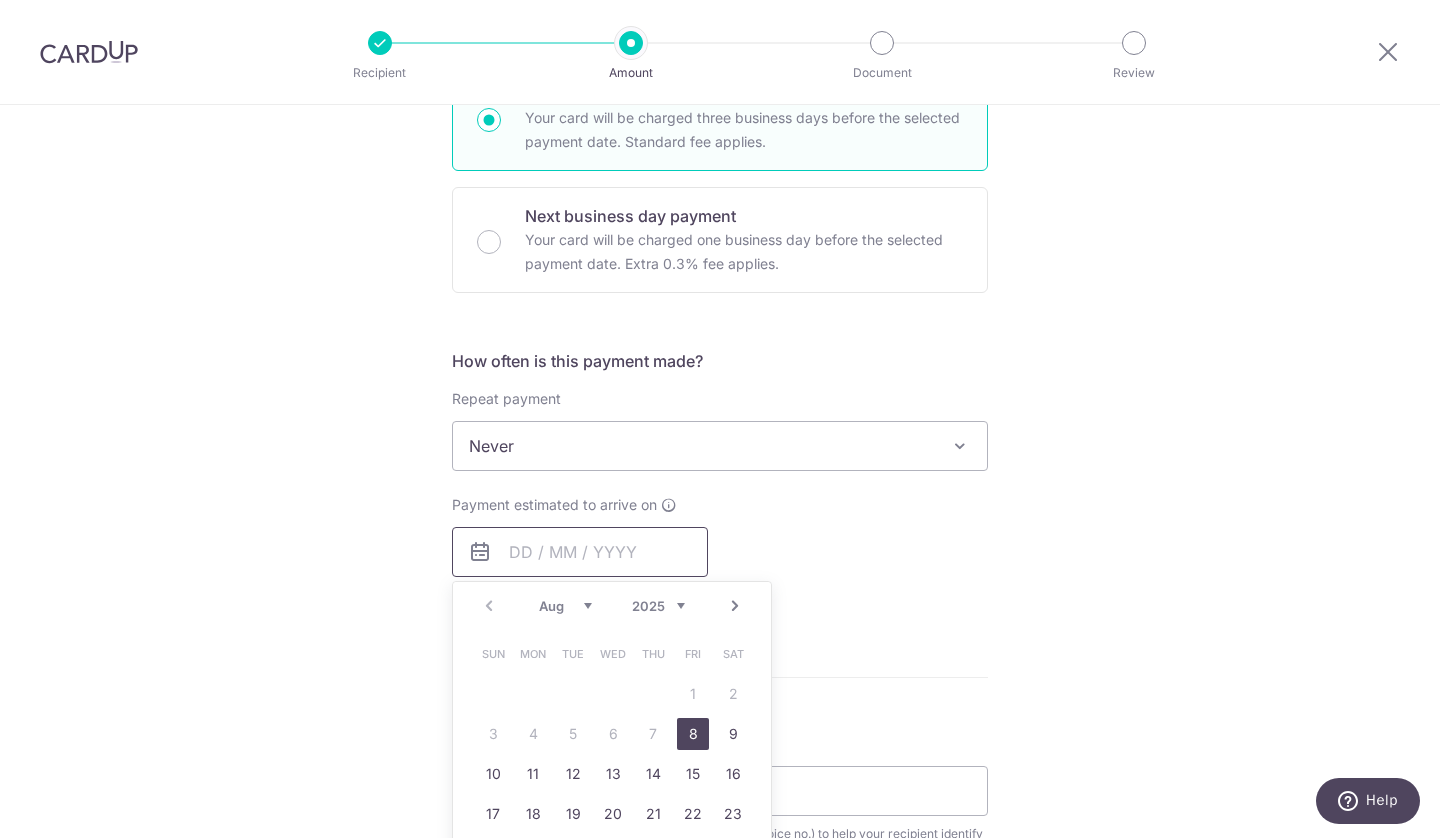 scroll, scrollTop: 533, scrollLeft: 0, axis: vertical 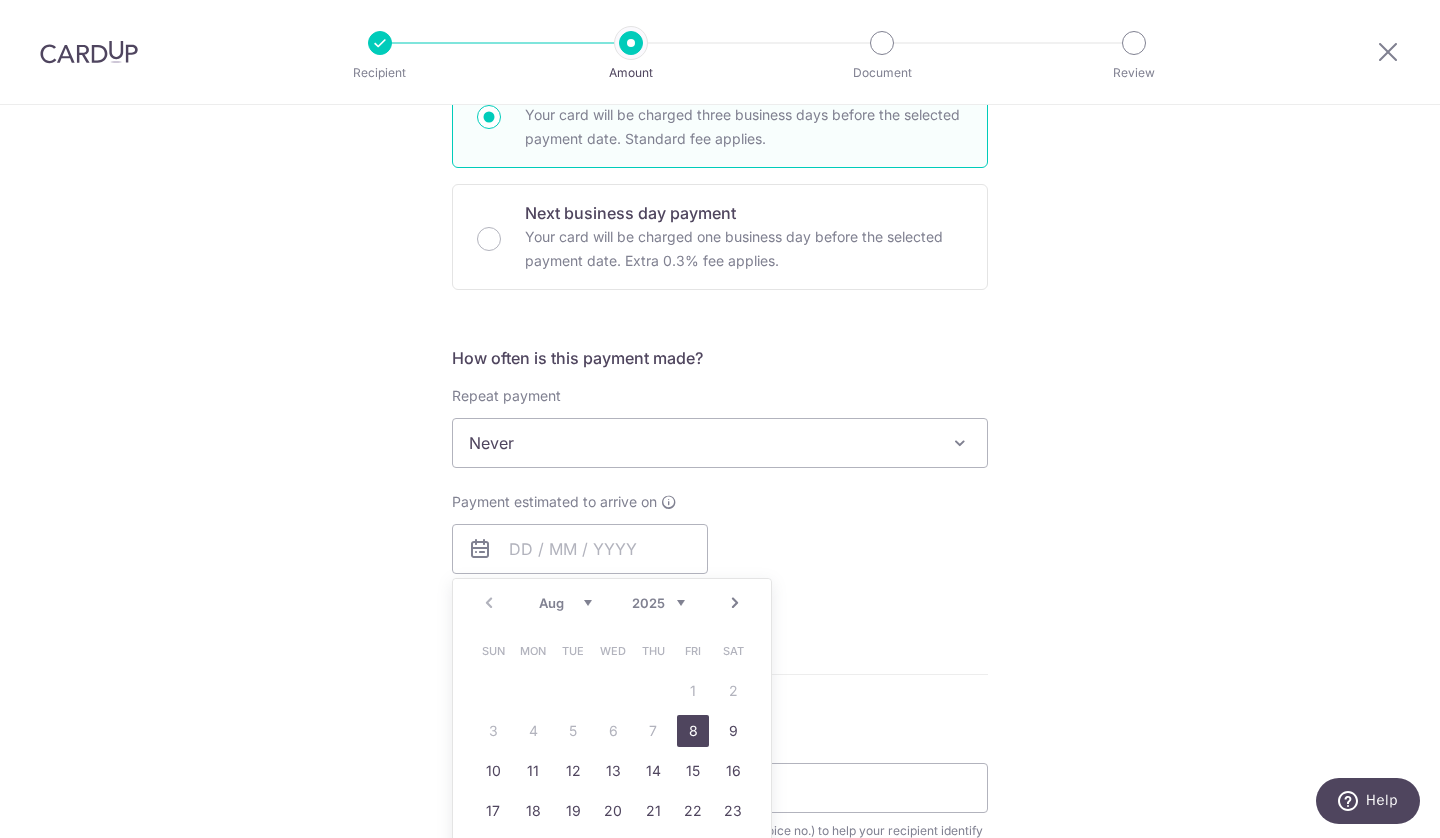 click on "8" at bounding box center (693, 731) 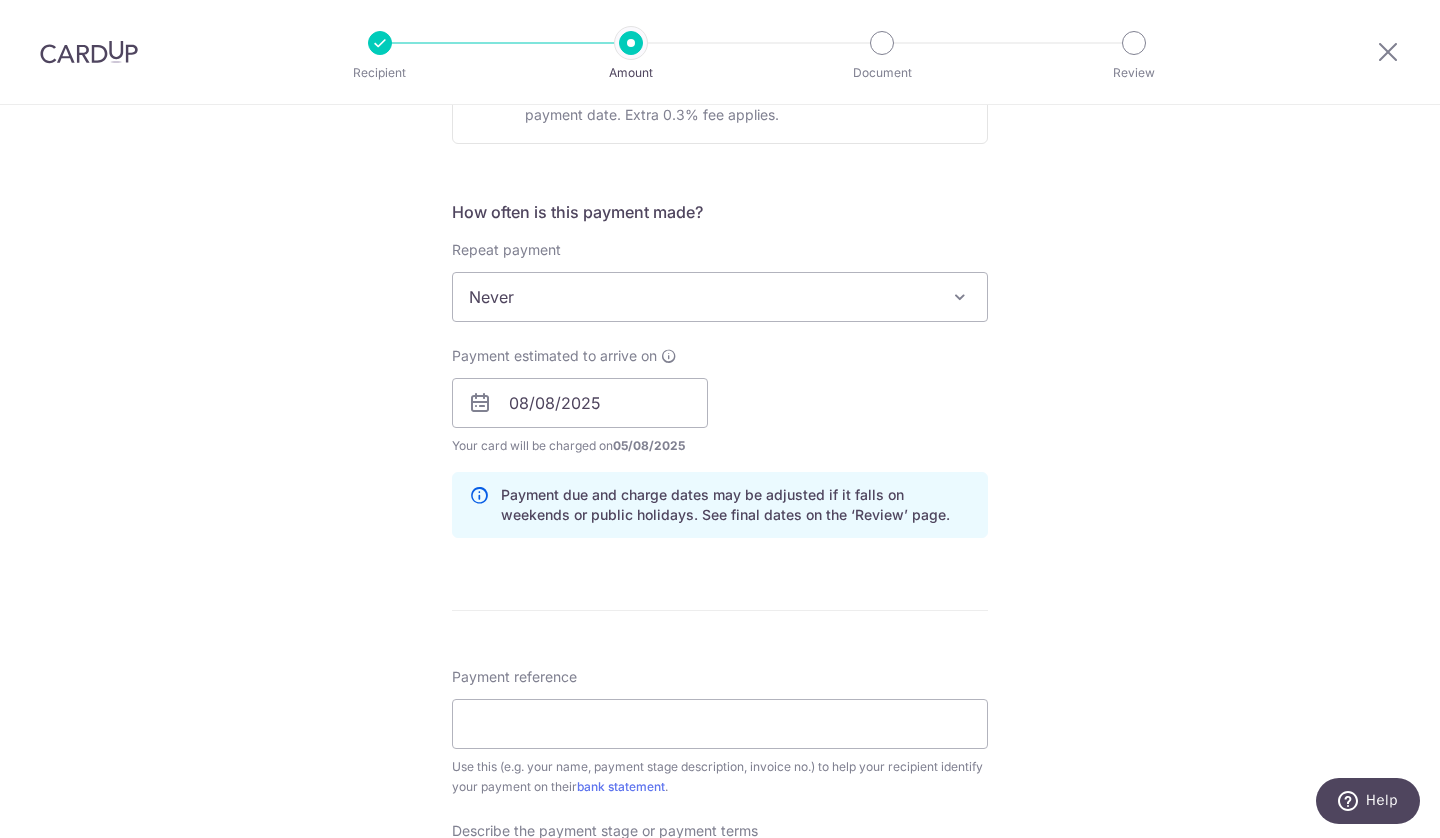 scroll, scrollTop: 680, scrollLeft: 0, axis: vertical 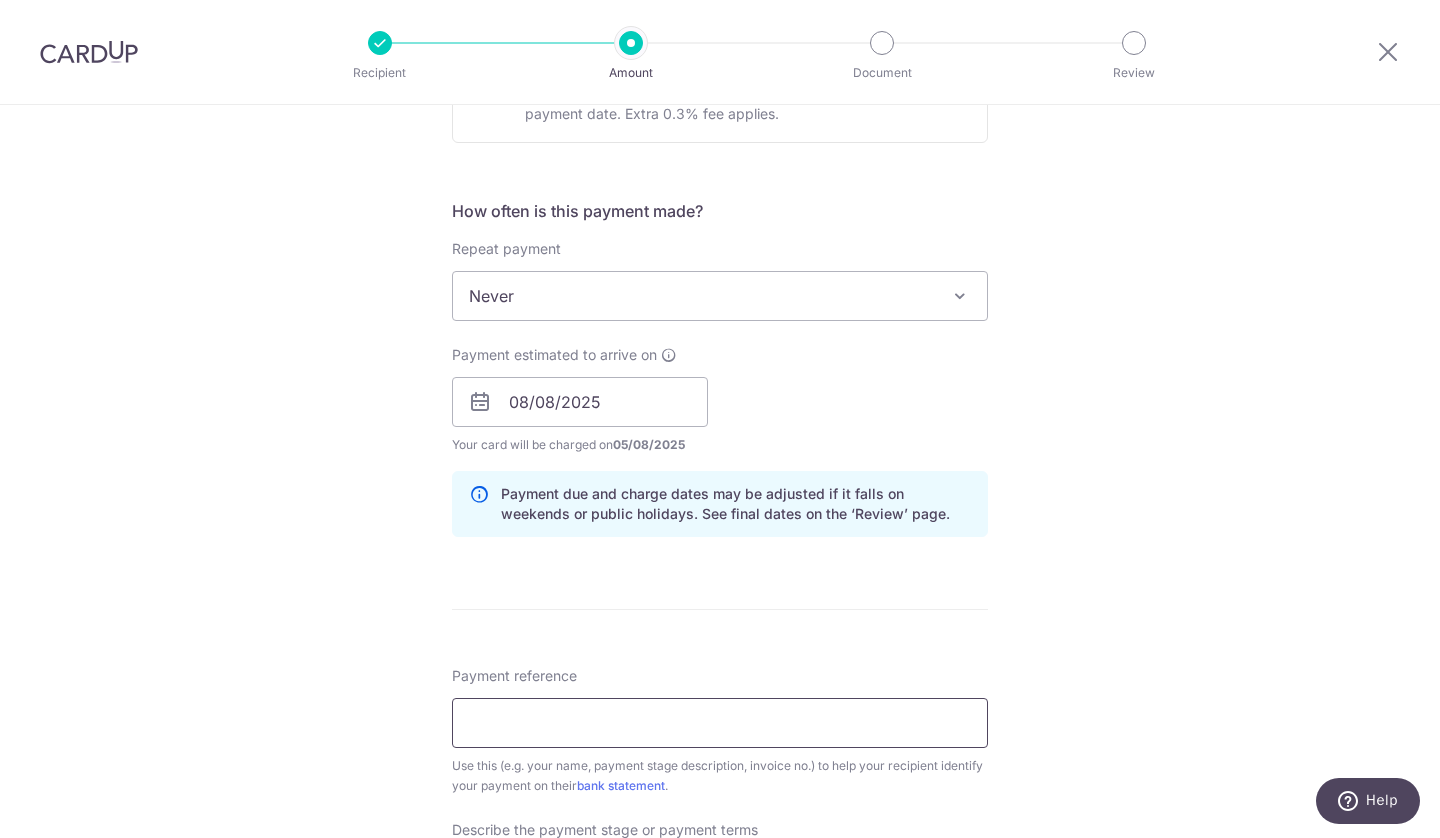 click on "Payment reference" at bounding box center (720, 723) 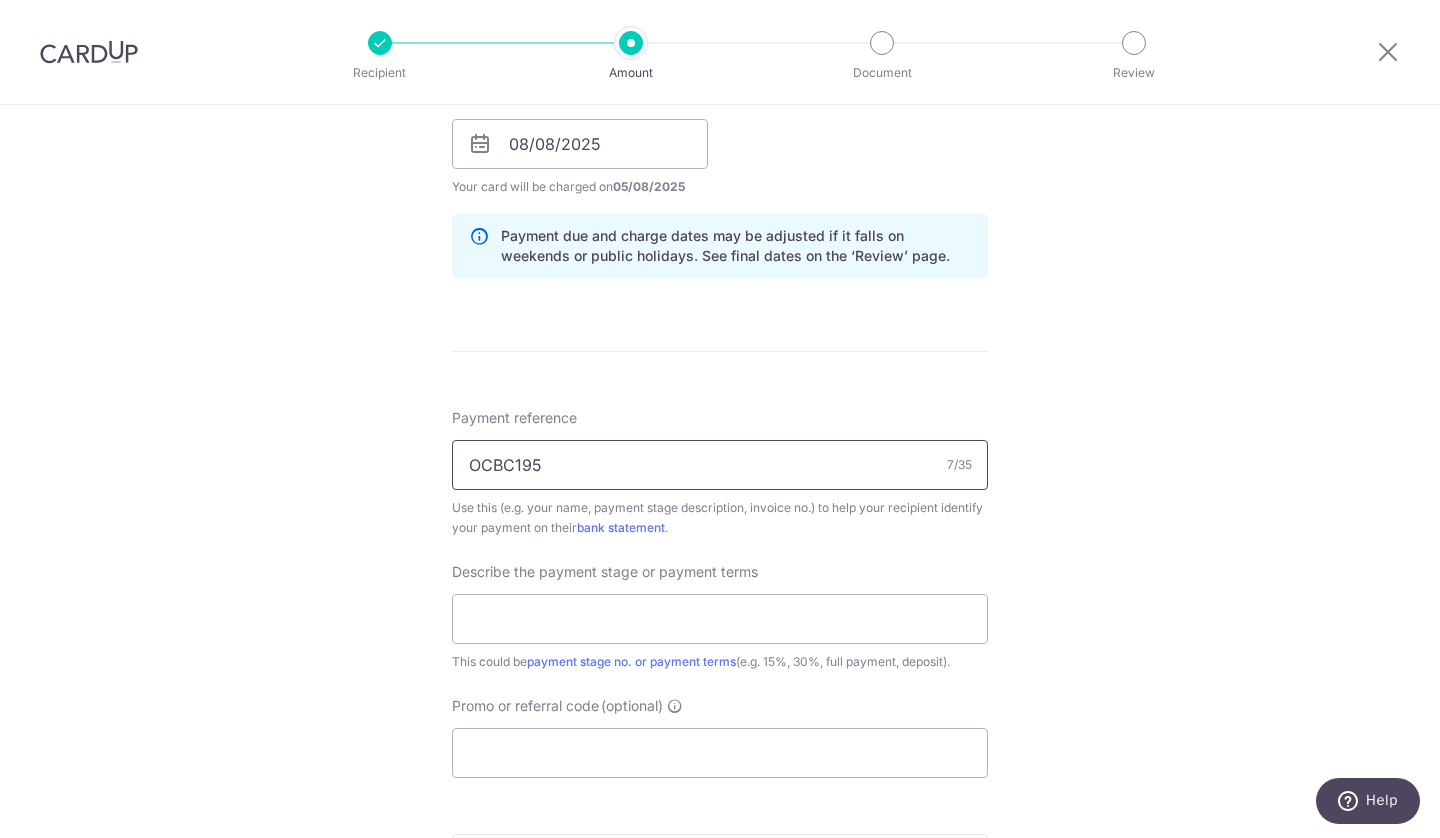 scroll, scrollTop: 939, scrollLeft: 0, axis: vertical 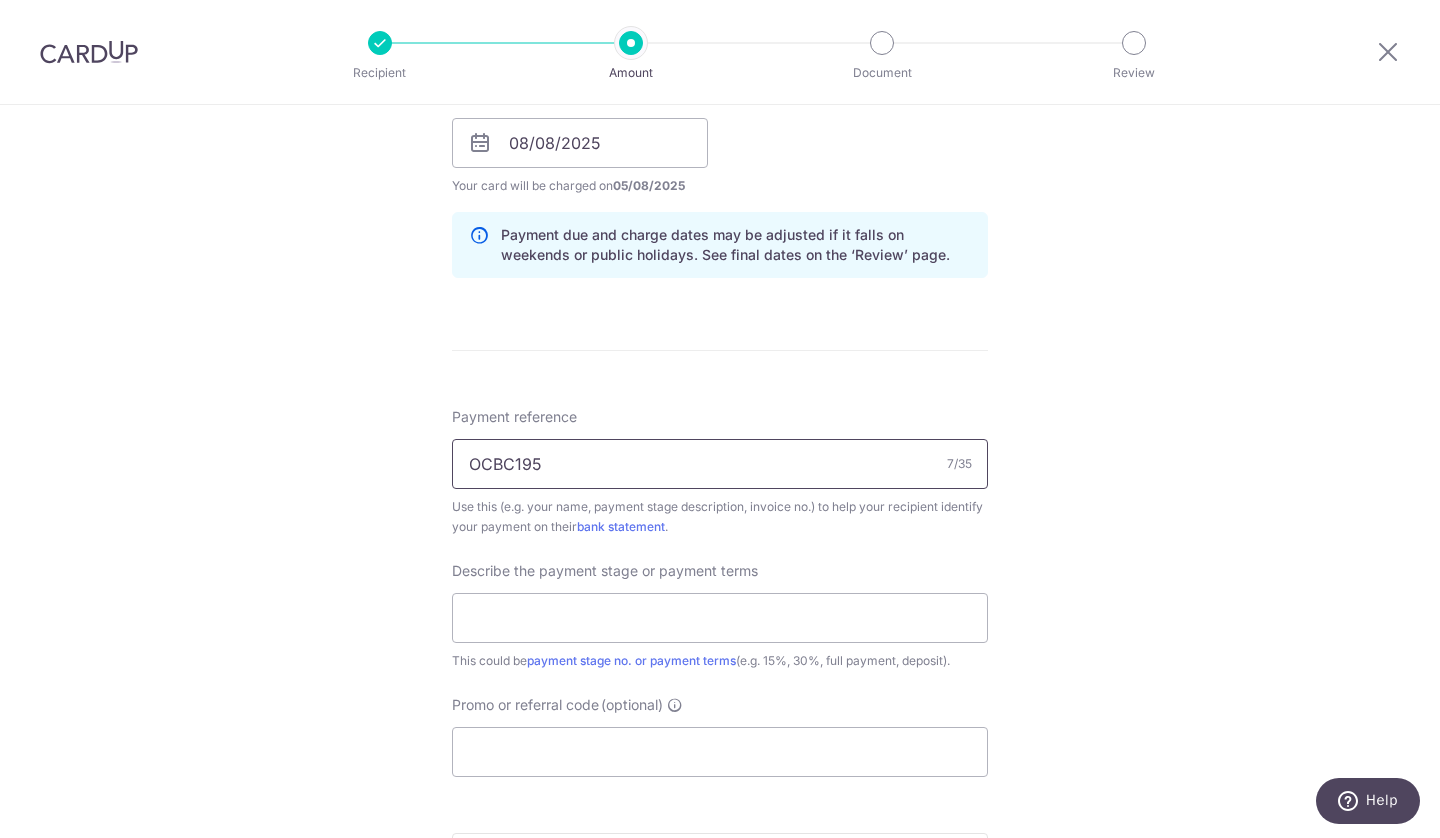 type on "OCBC195" 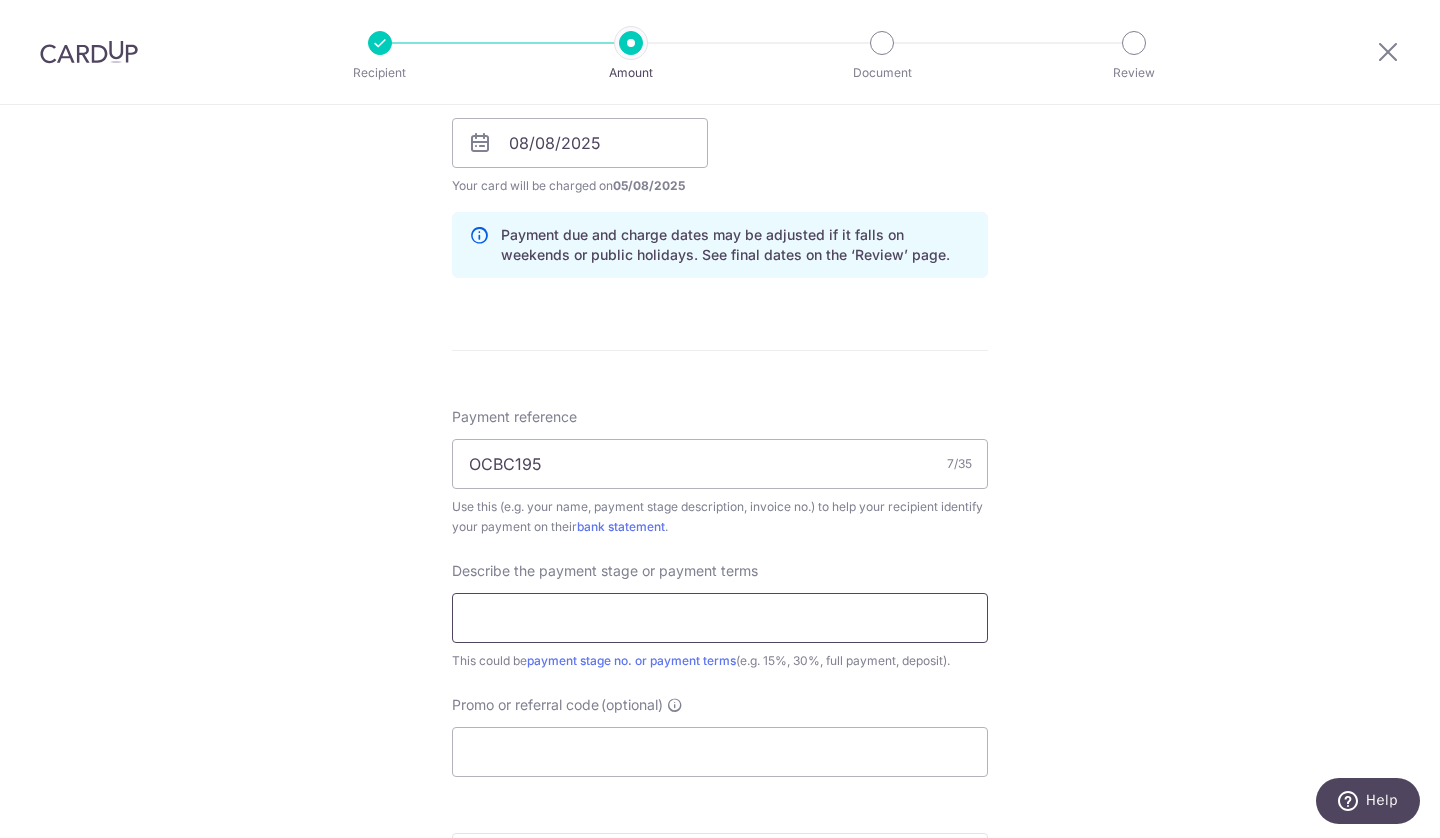 click at bounding box center [720, 618] 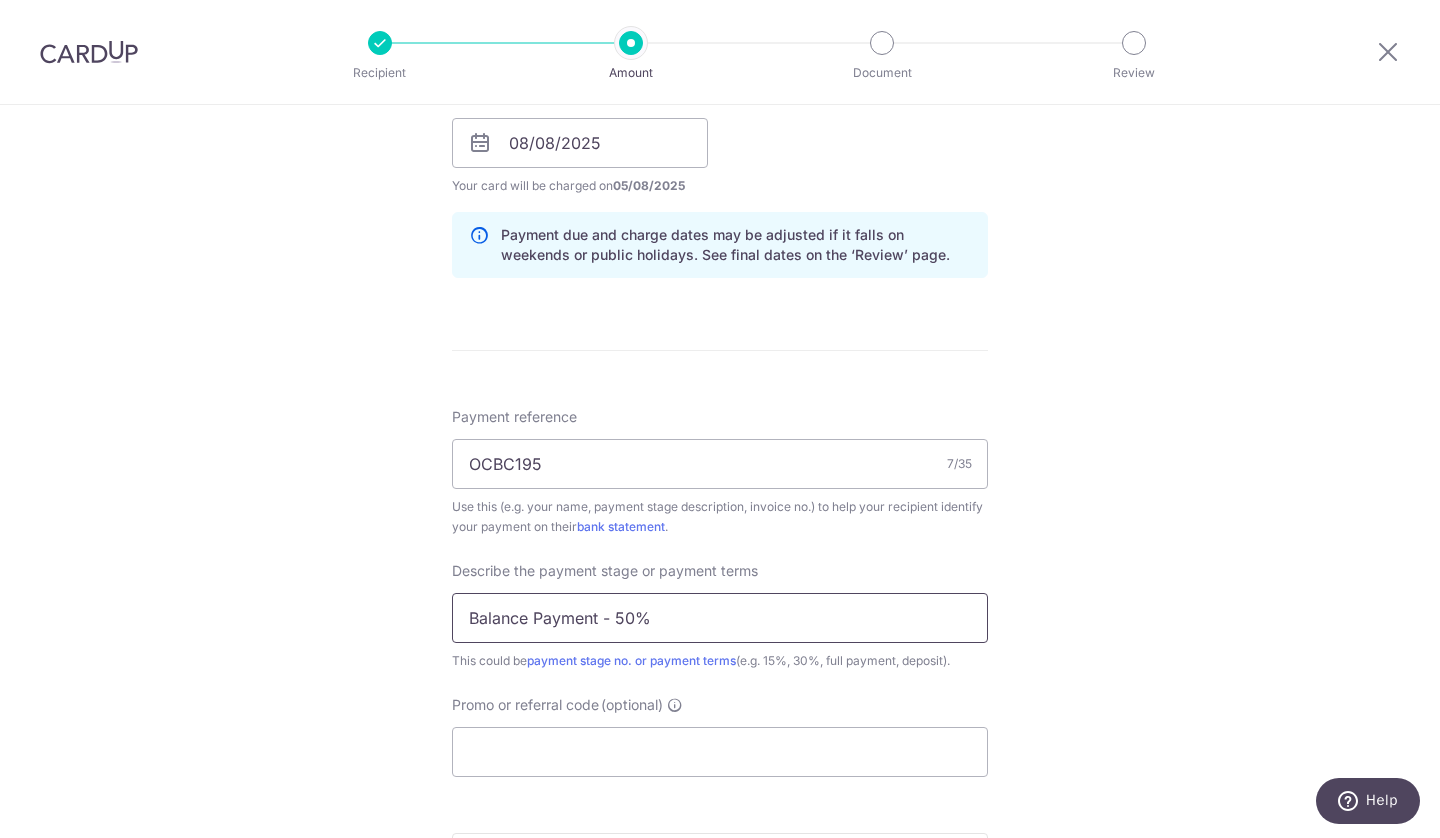 type on "Balance Payment - 50%" 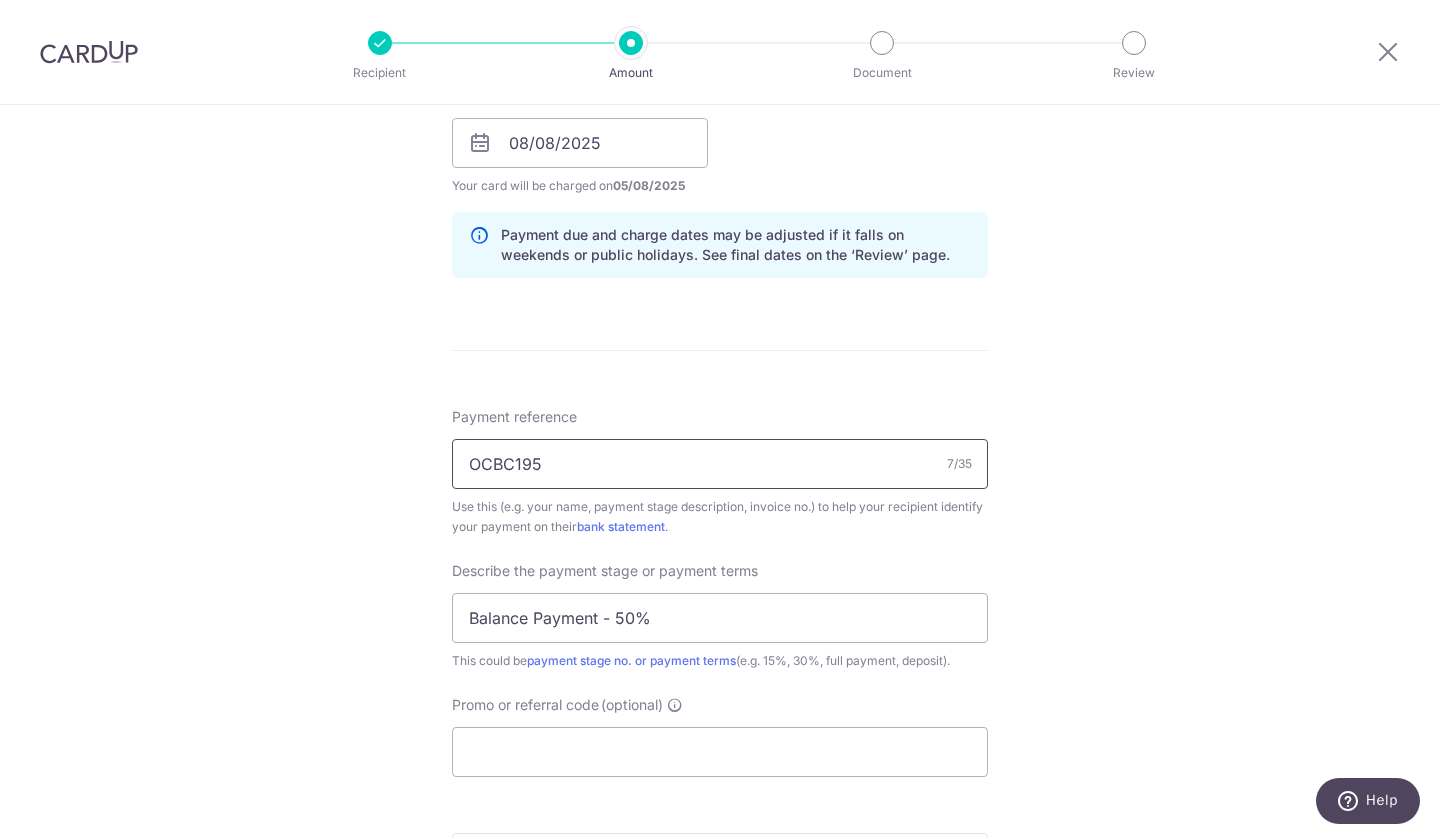 drag, startPoint x: 559, startPoint y: 459, endPoint x: 400, endPoint y: 465, distance: 159.11317 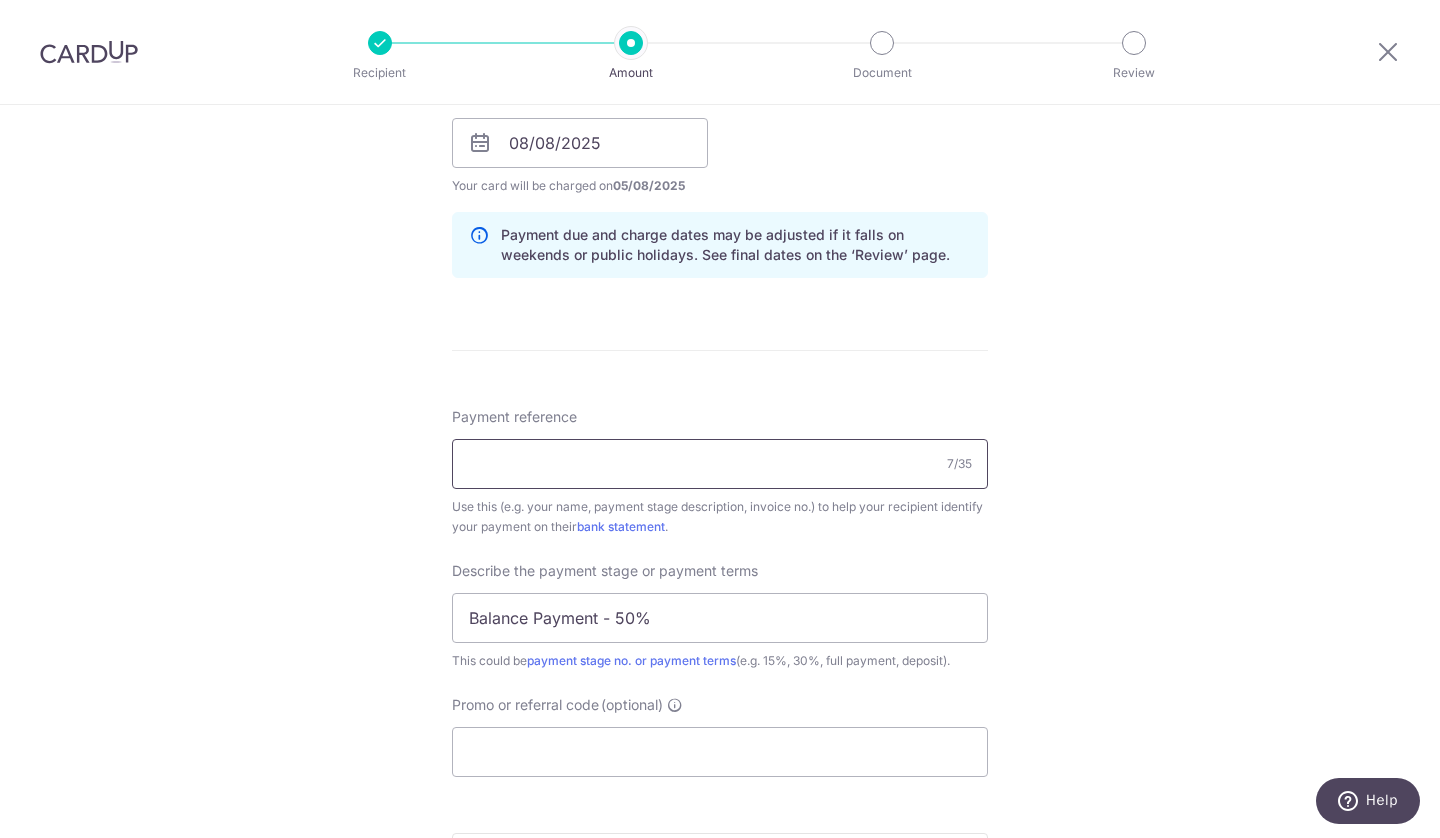 type 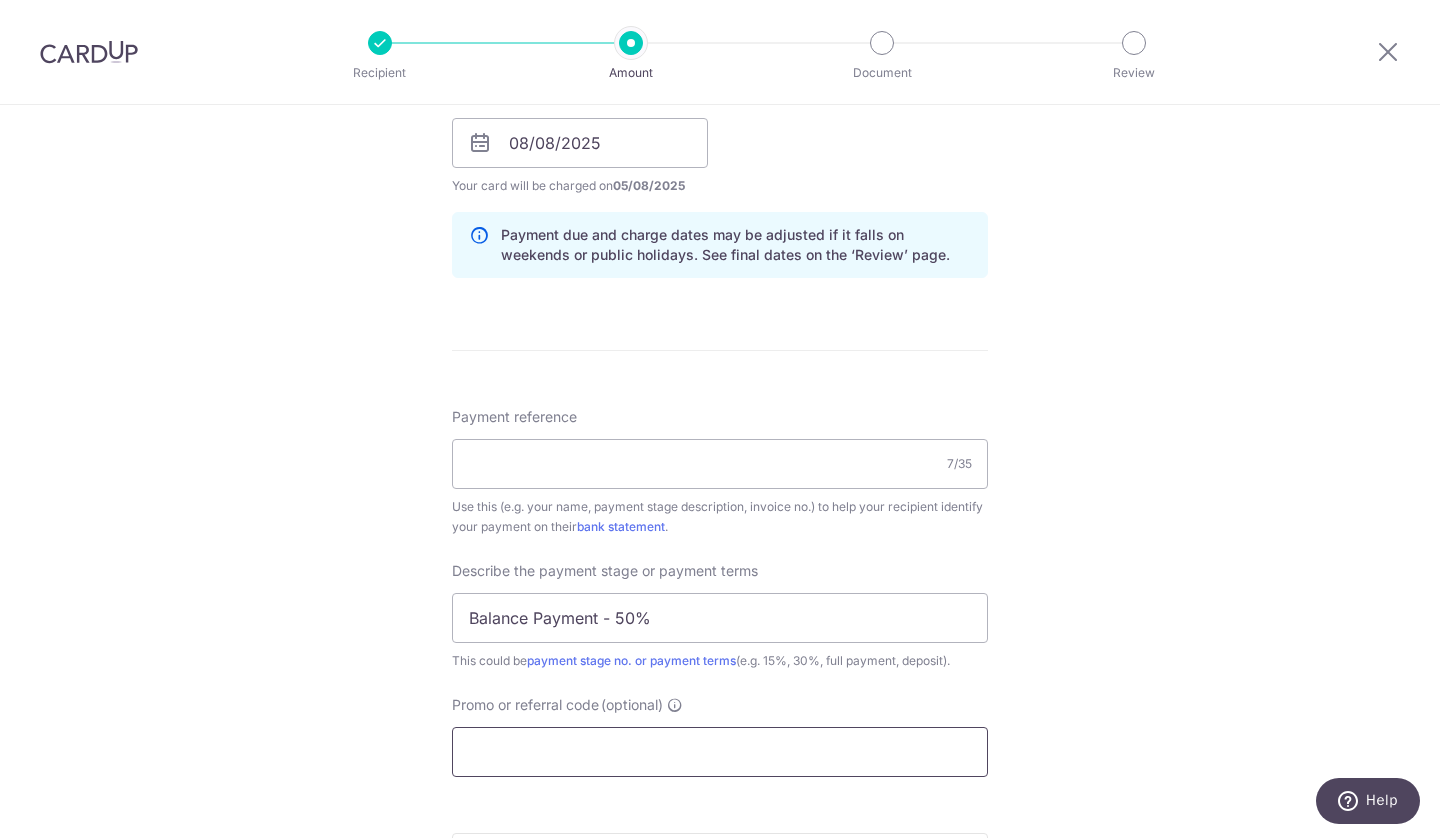 click on "Promo or referral code
(optional)" at bounding box center [720, 752] 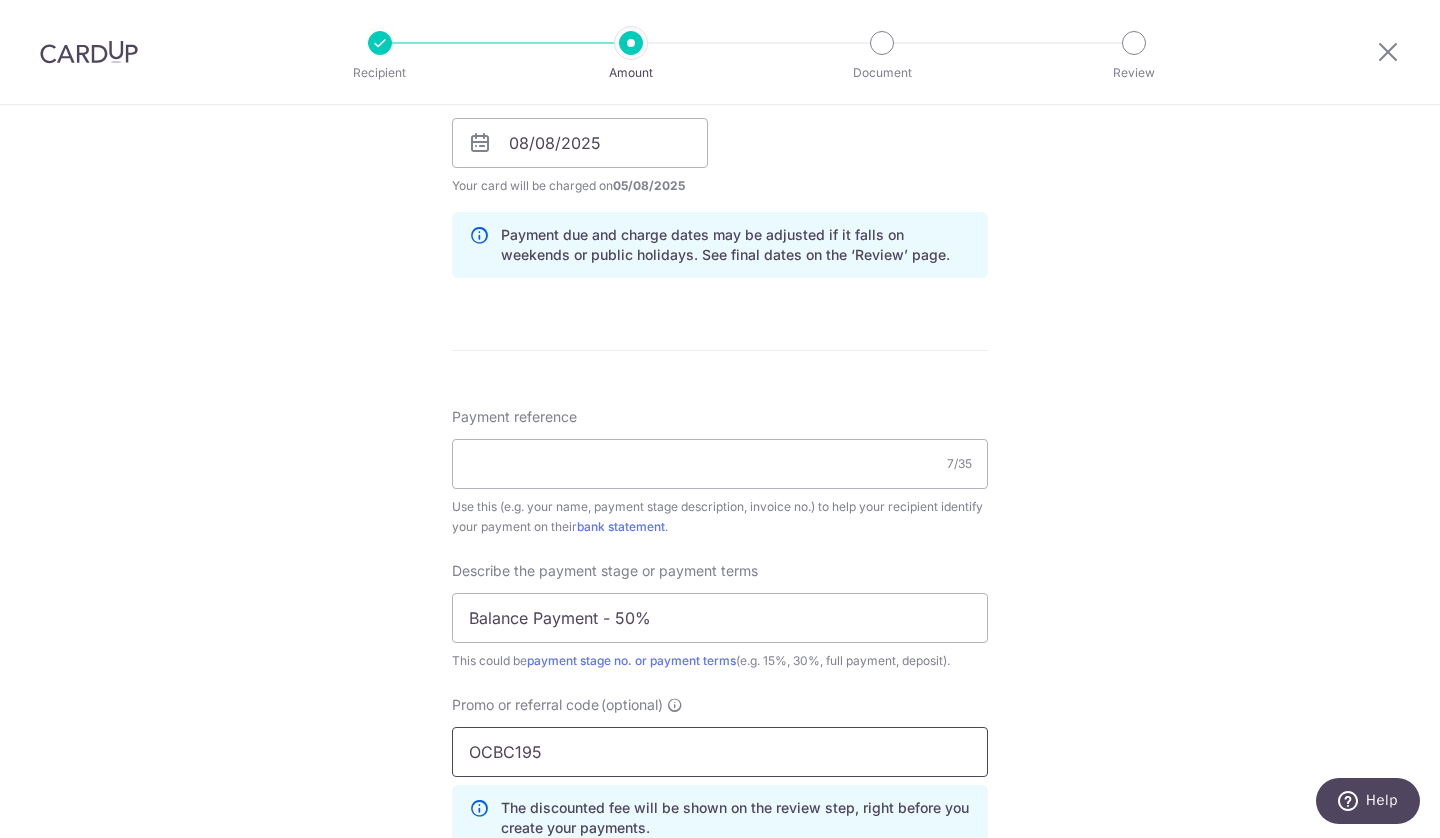 type on "OCBC195" 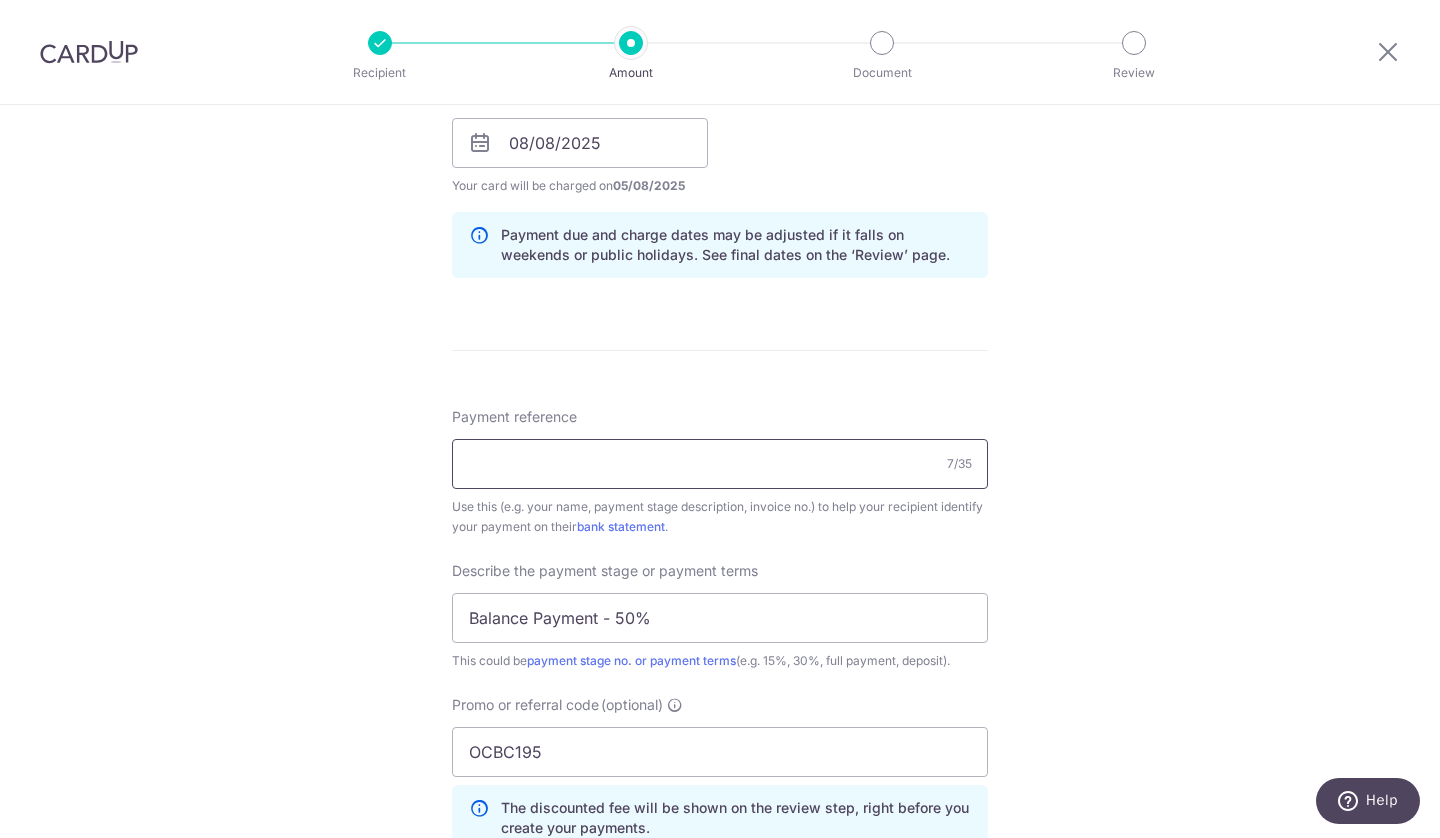 click on "Payment reference" at bounding box center [720, 464] 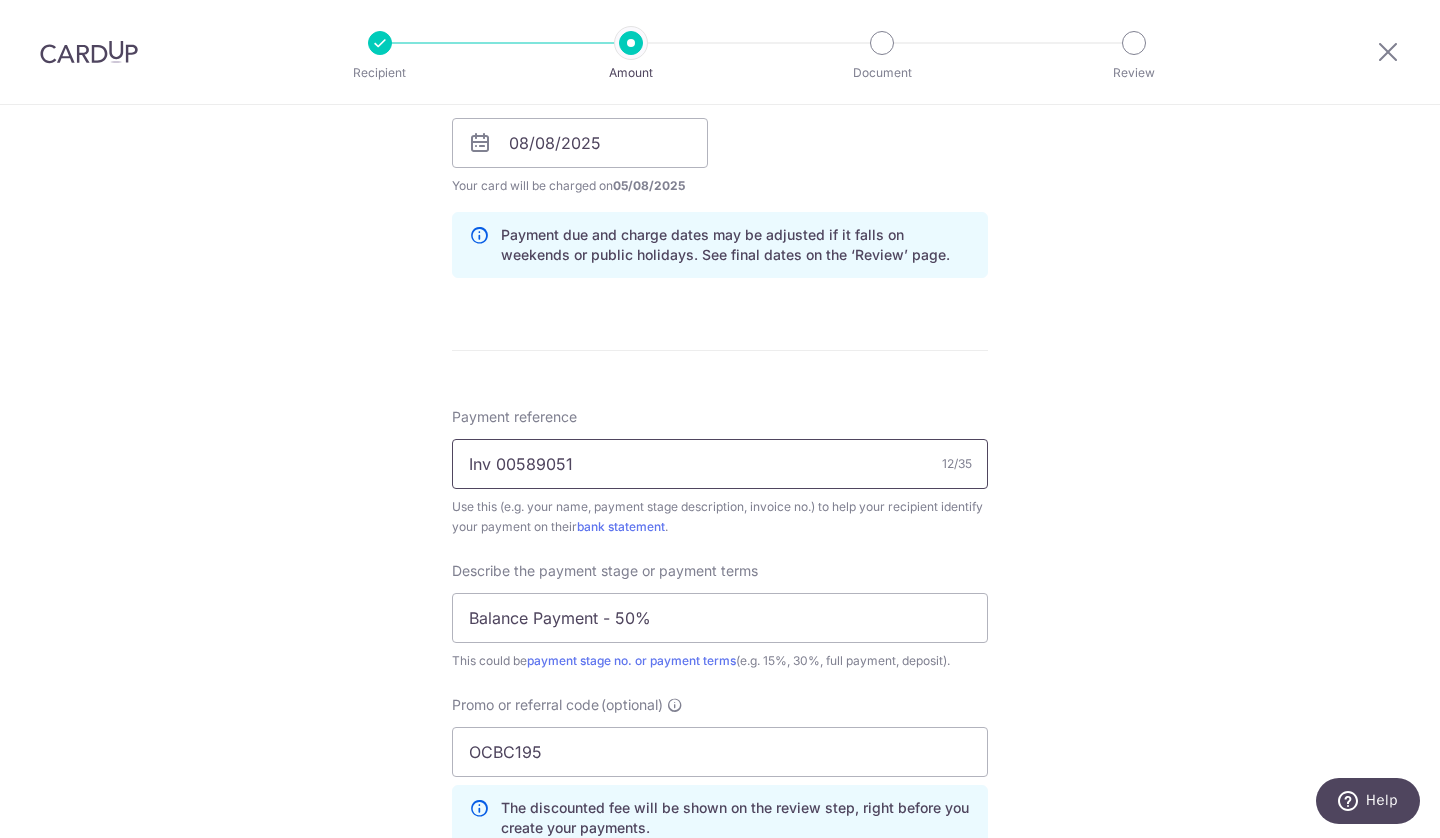 type on "Inv 00589051" 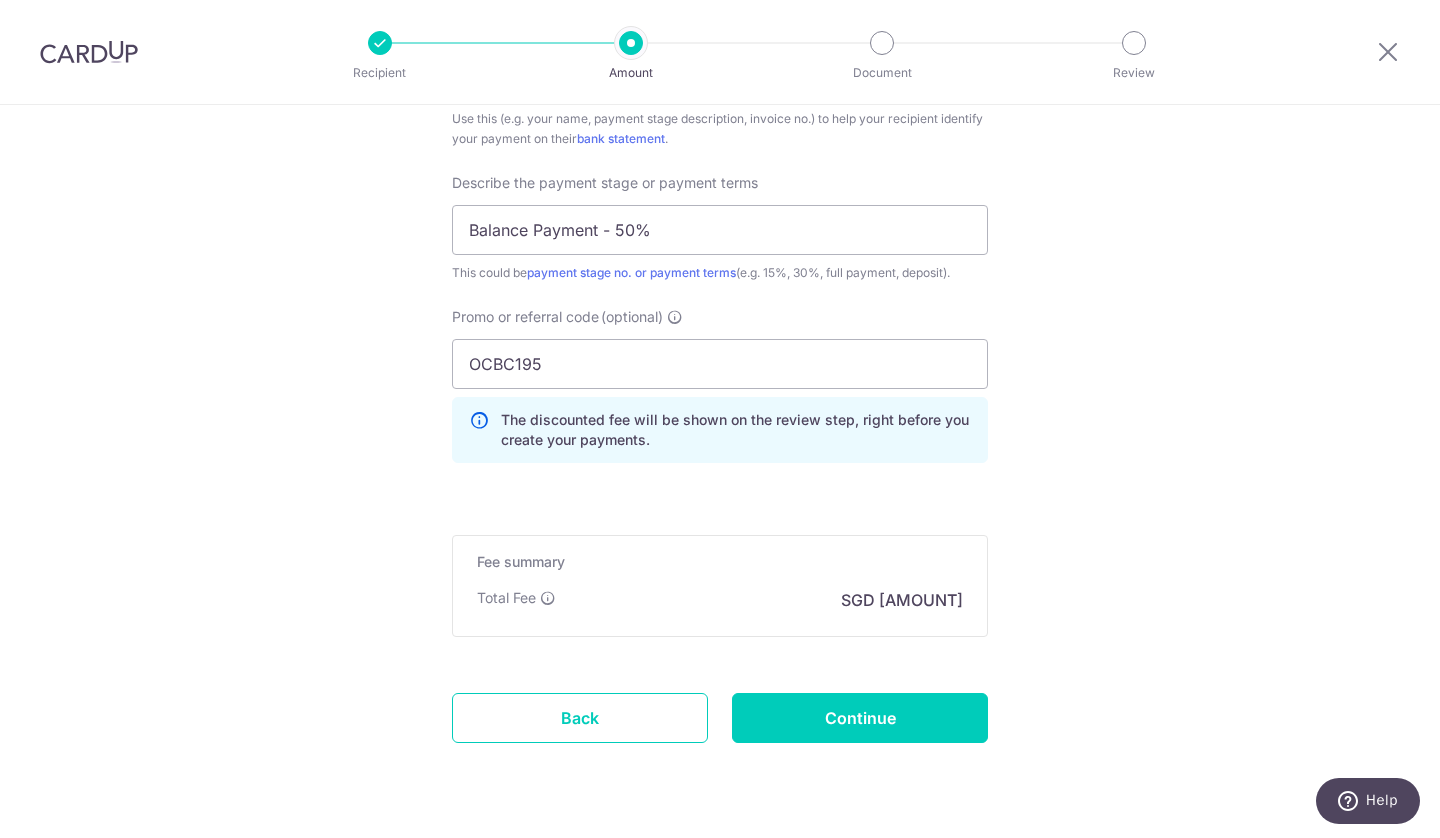 scroll, scrollTop: 1328, scrollLeft: 0, axis: vertical 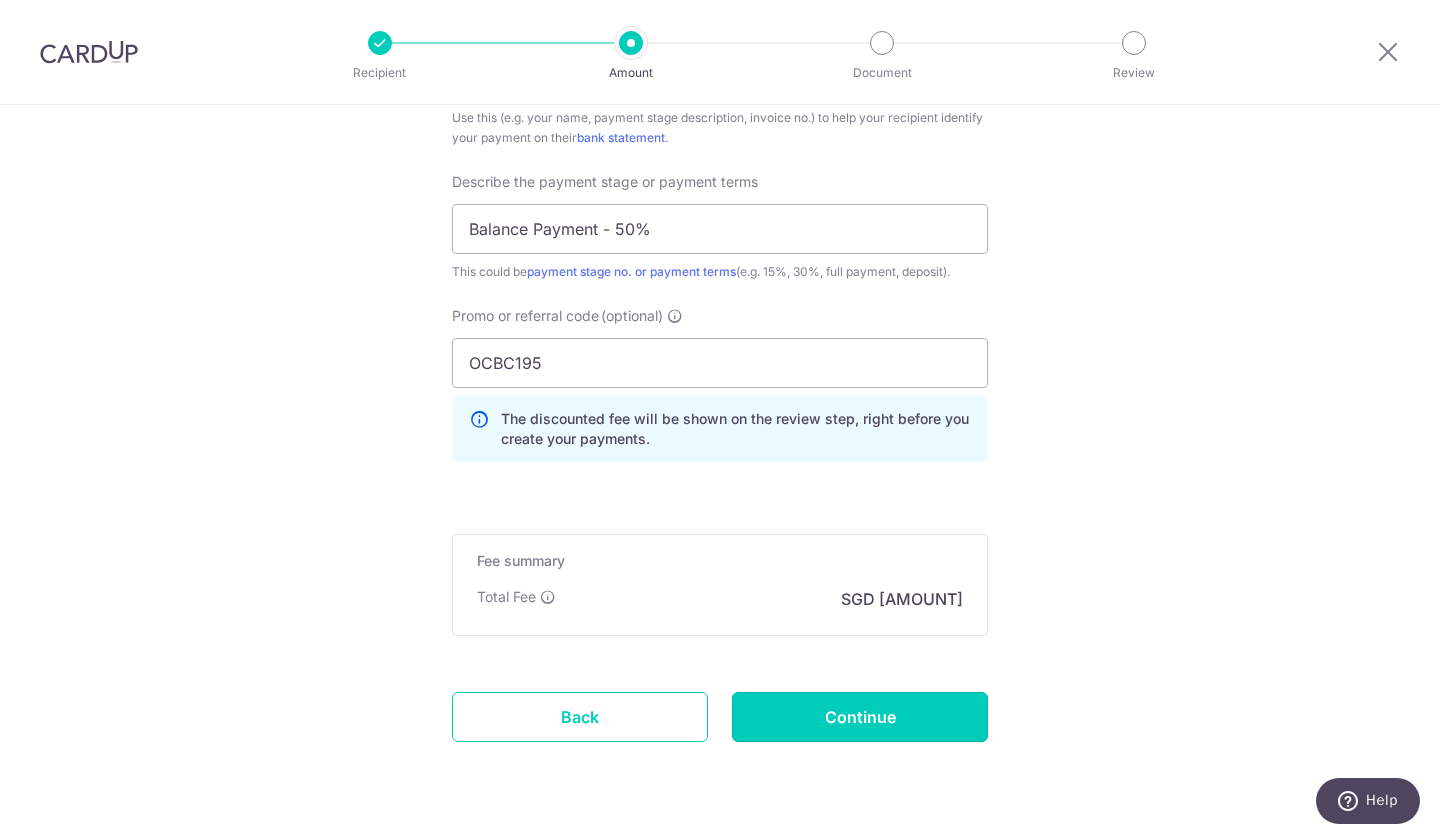 click on "Continue" at bounding box center [860, 717] 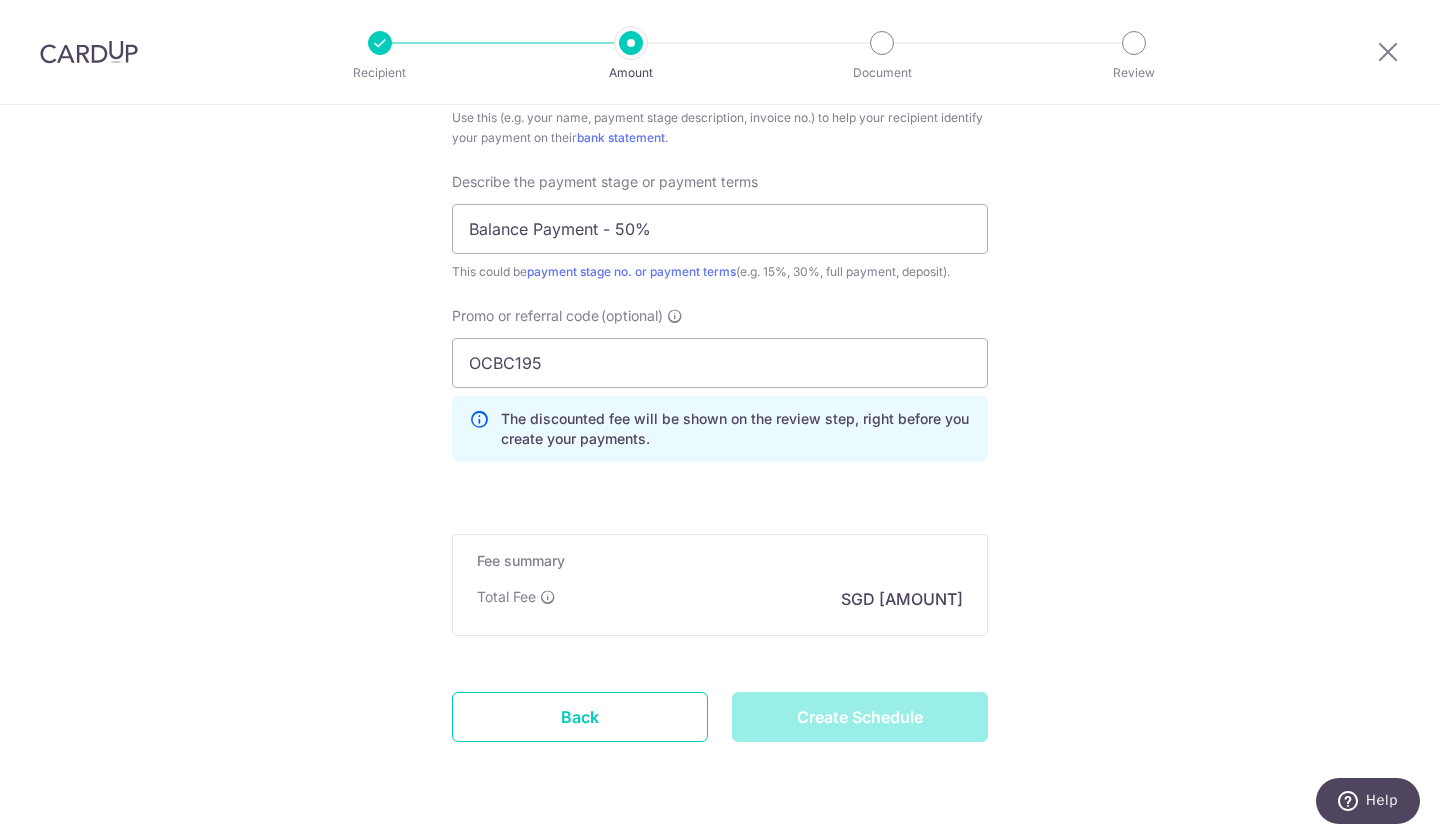 type on "Create Schedule" 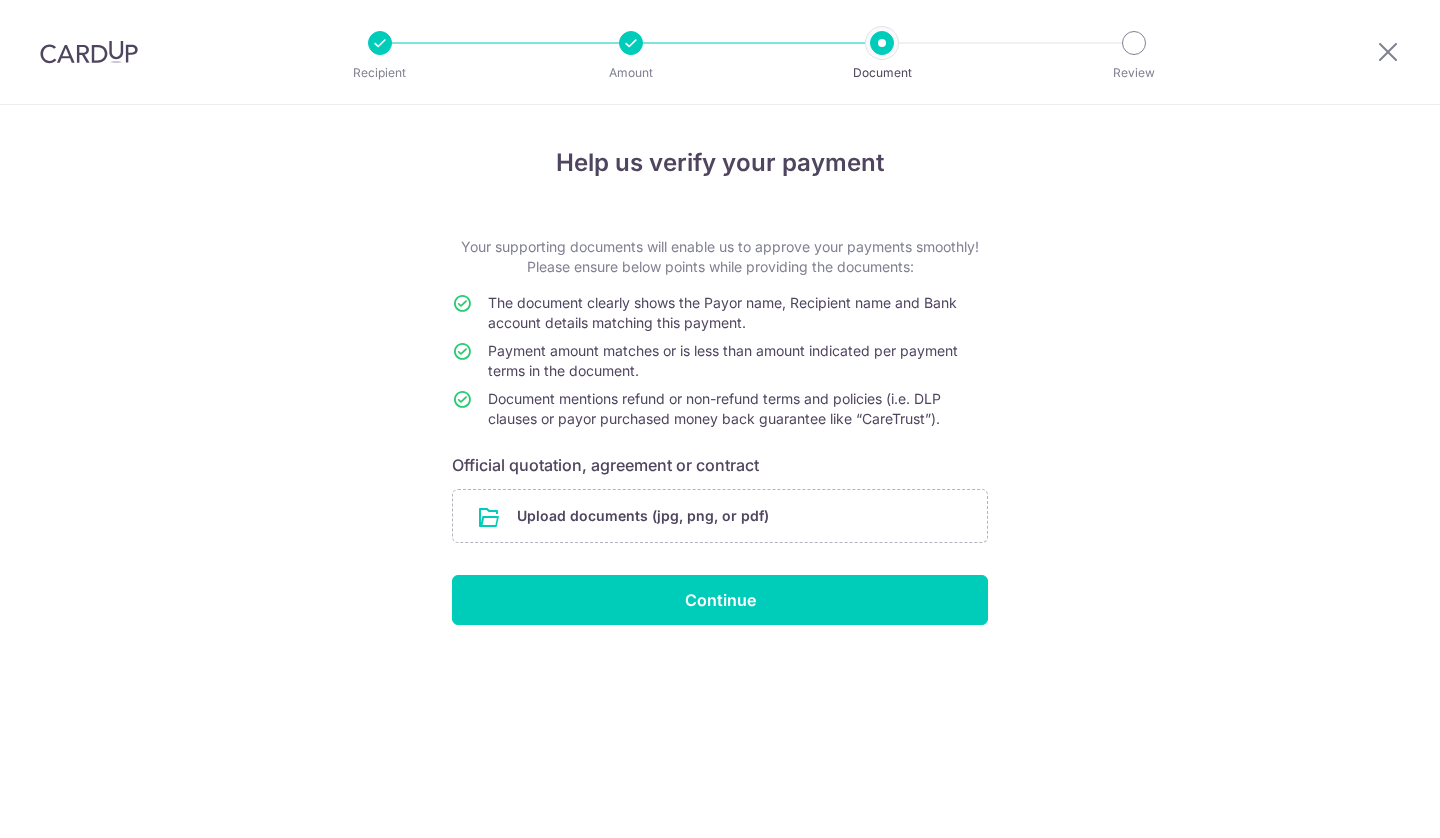 scroll, scrollTop: 0, scrollLeft: 0, axis: both 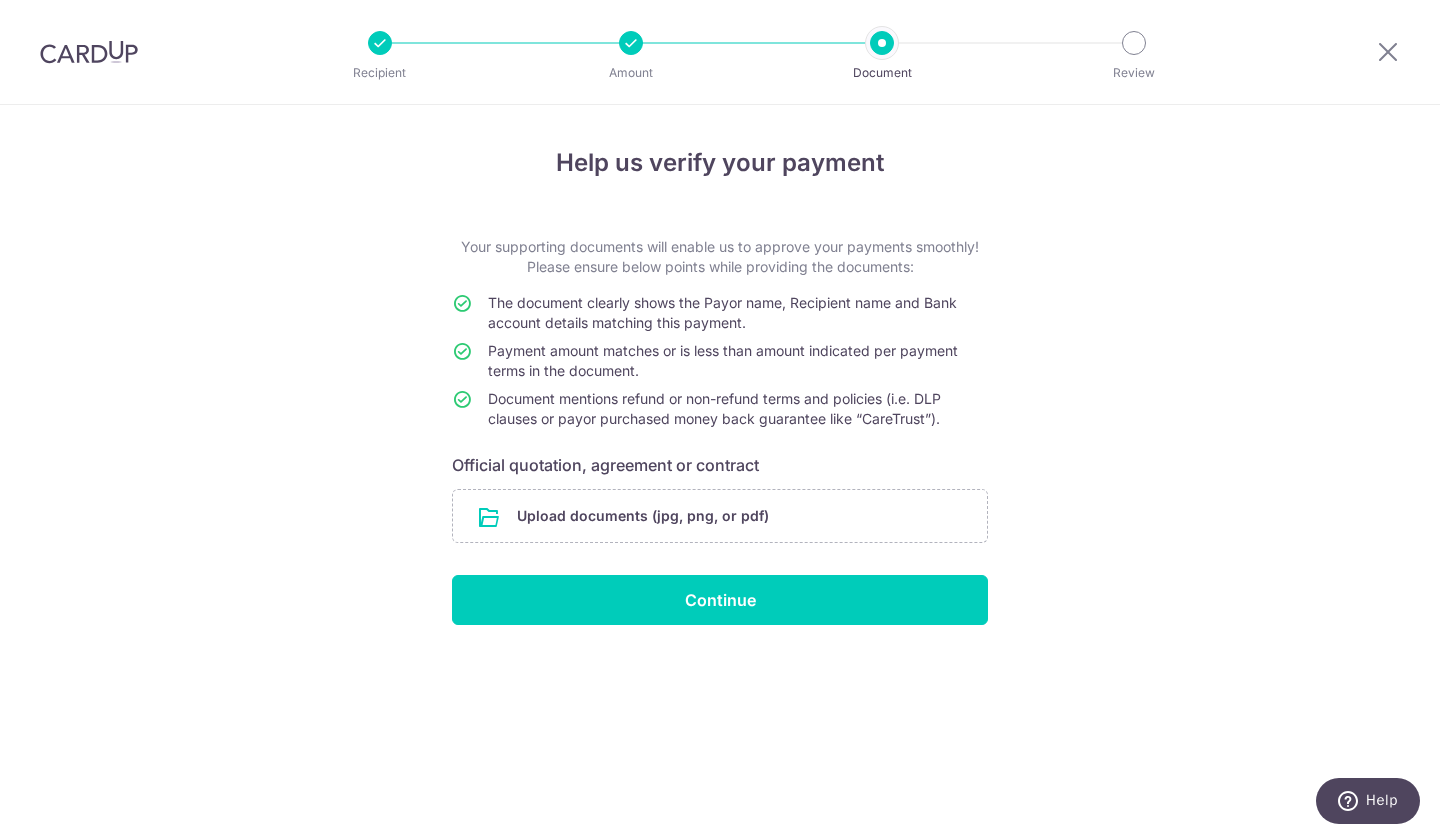 click at bounding box center [720, 516] 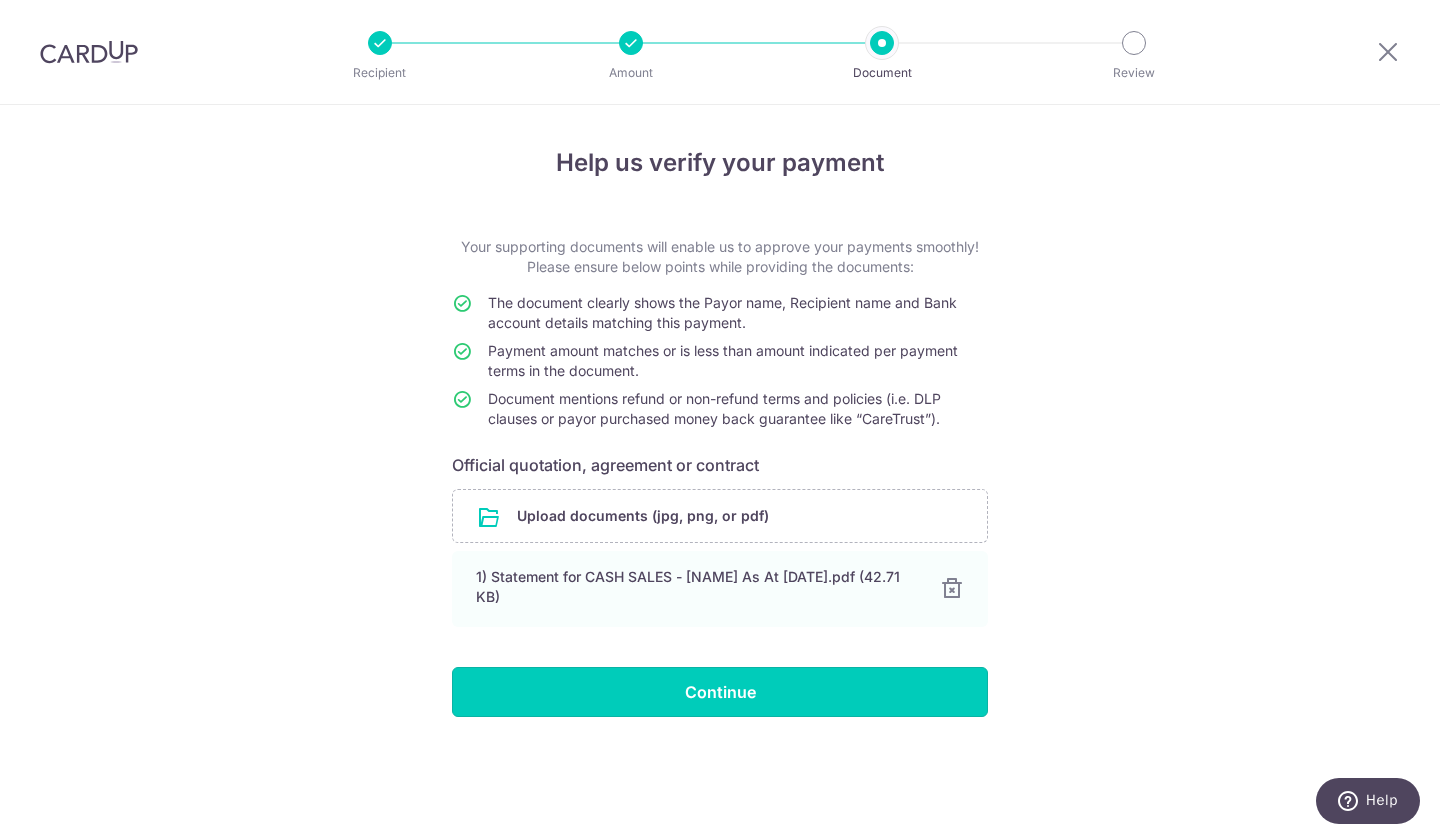 click on "Continue" at bounding box center (720, 692) 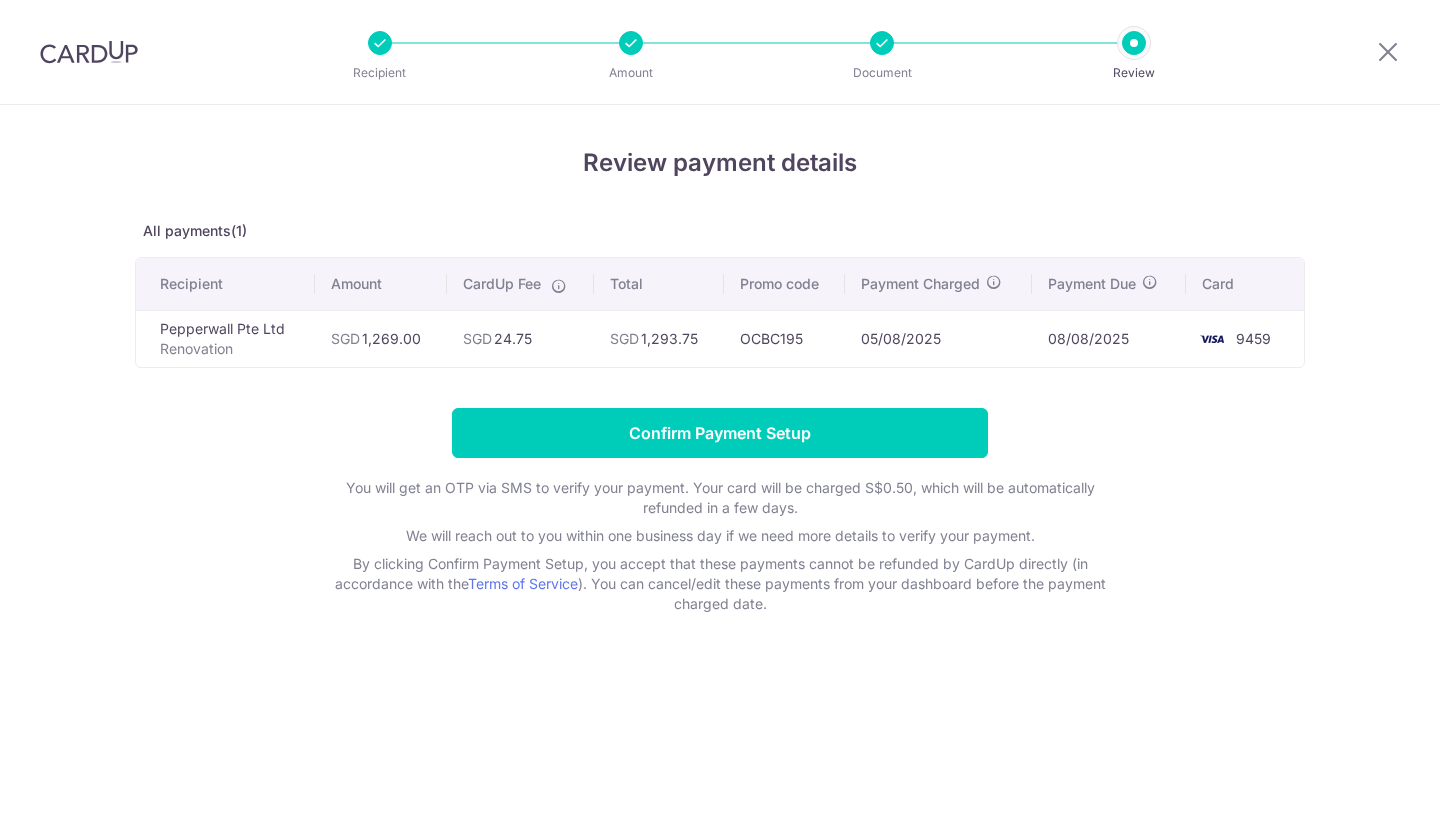scroll, scrollTop: 0, scrollLeft: 0, axis: both 